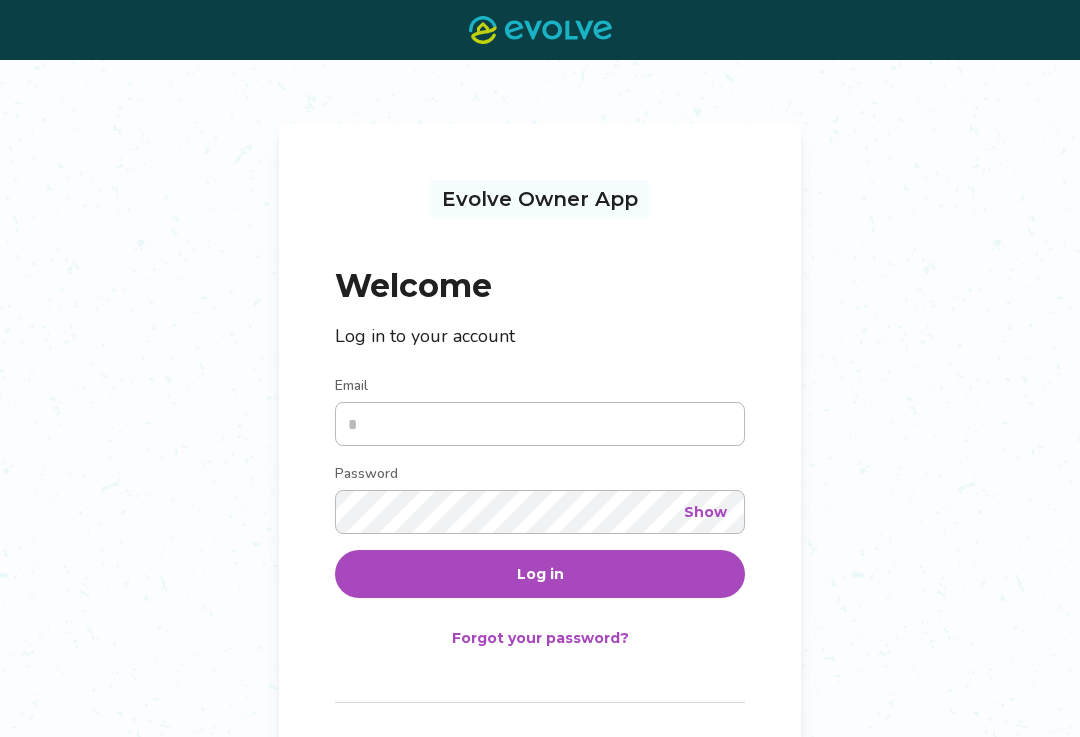 scroll, scrollTop: 0, scrollLeft: 0, axis: both 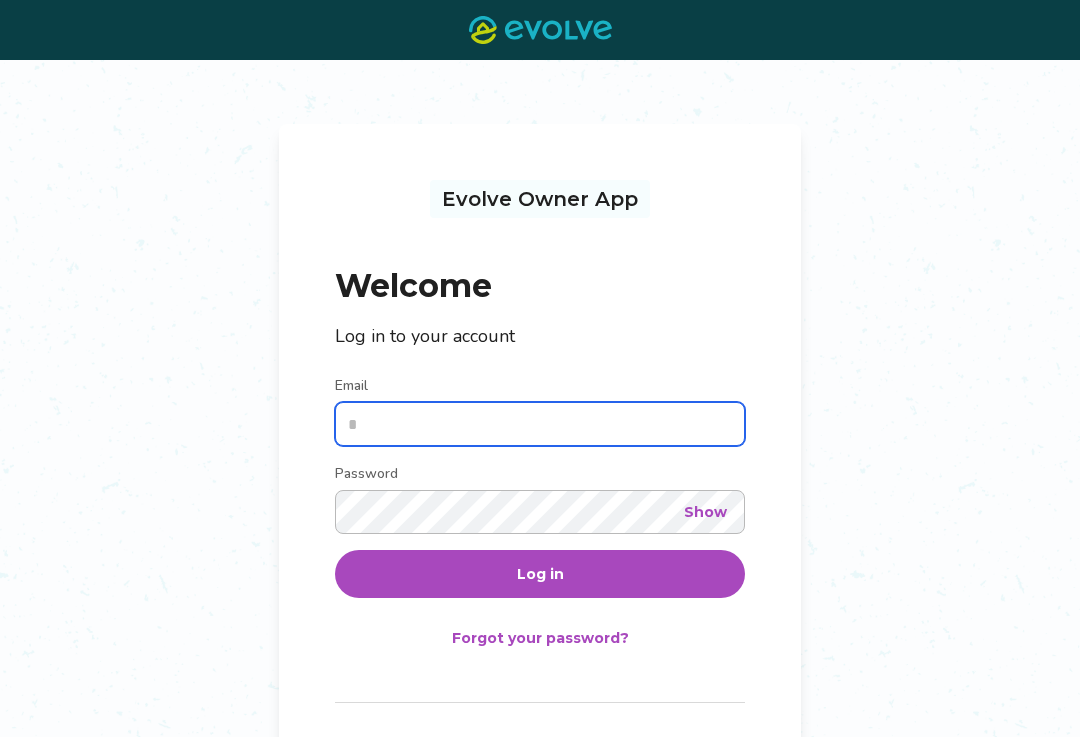 type on "**********" 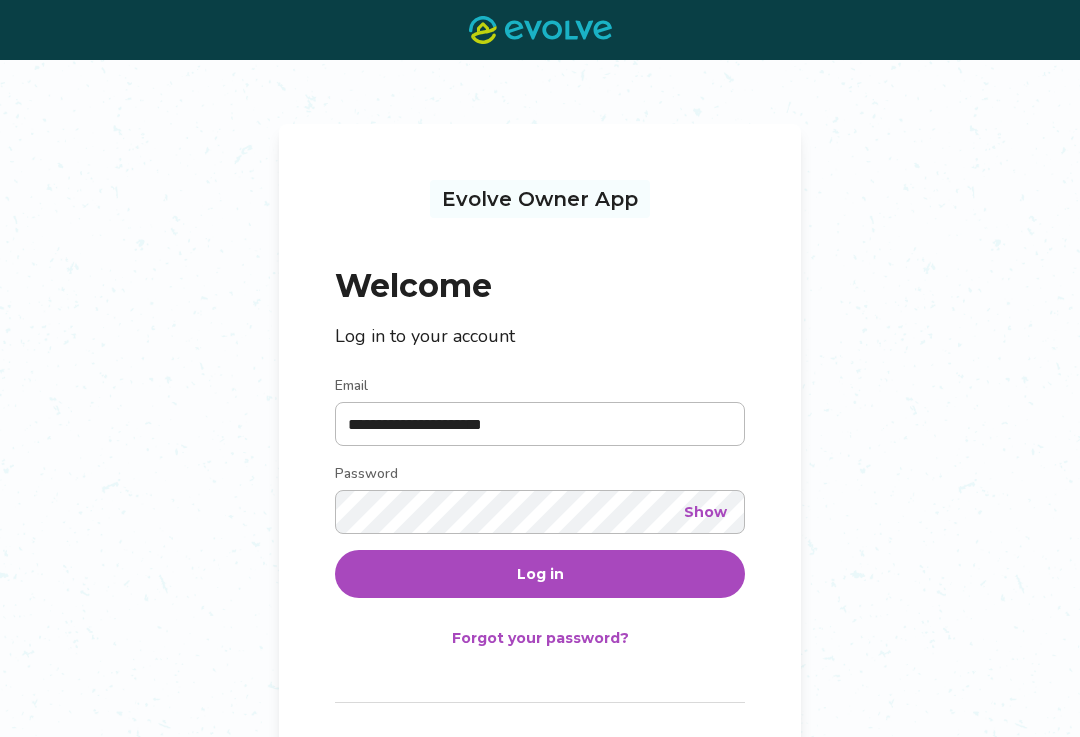 click on "Log in" at bounding box center (540, 574) 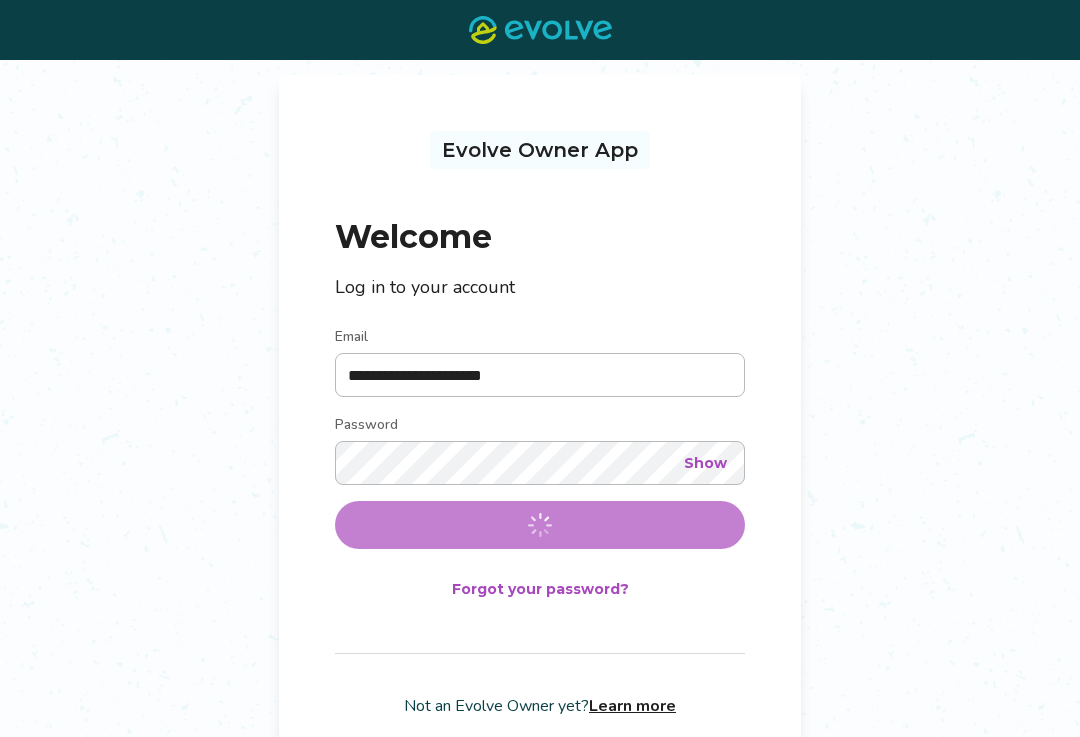 scroll, scrollTop: 0, scrollLeft: 0, axis: both 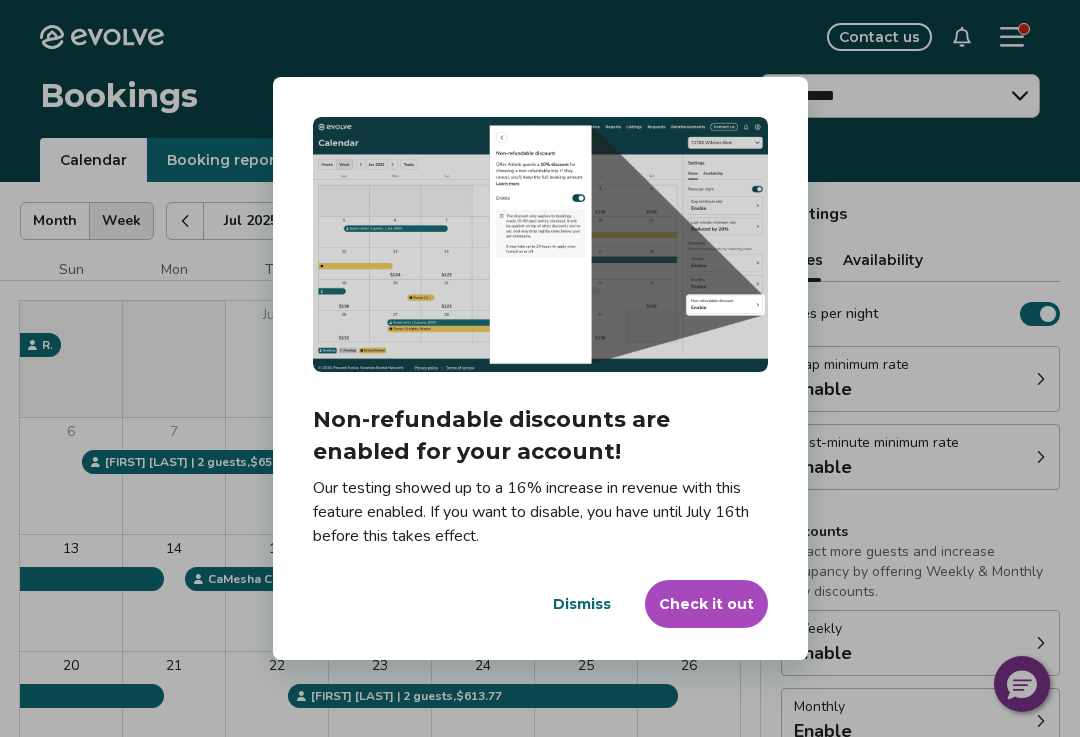 click on "Dismiss" at bounding box center (582, 604) 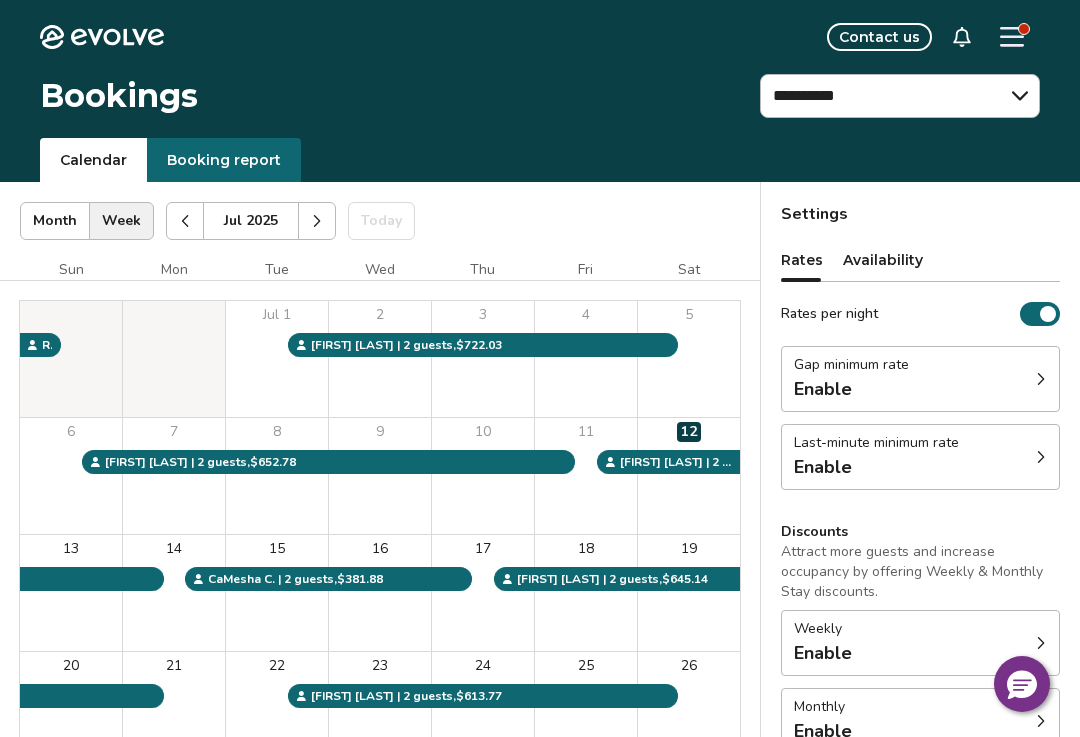 click on "Calendar Booking report" at bounding box center [540, 160] 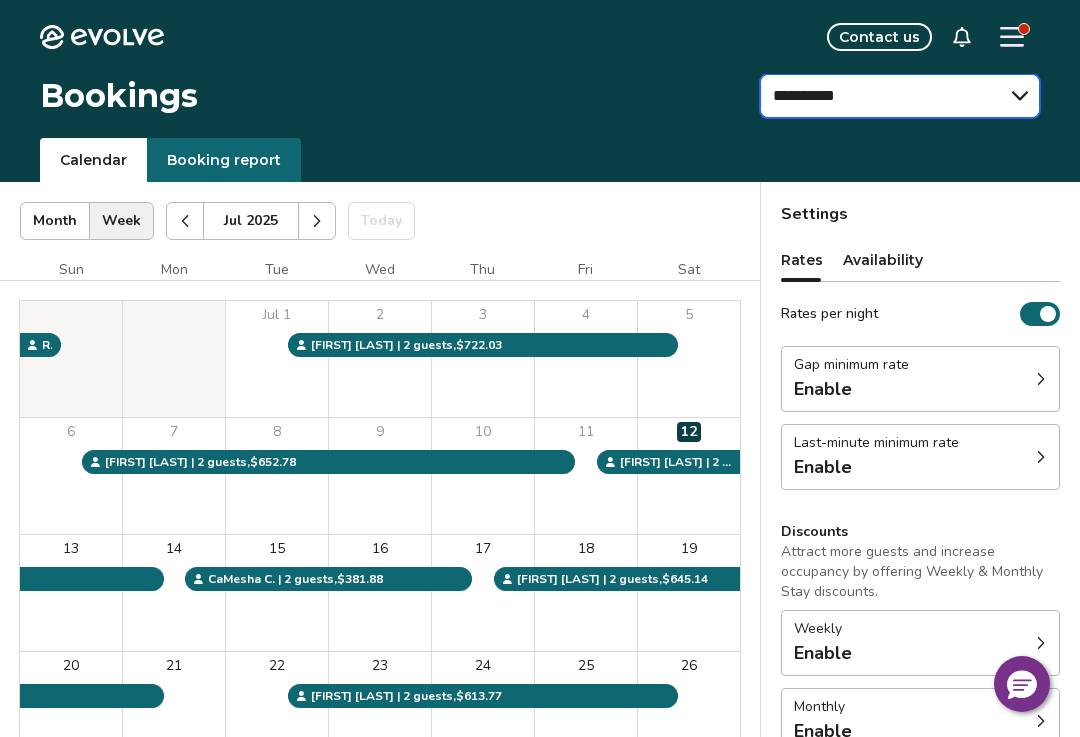 click on "**********" at bounding box center [900, 96] 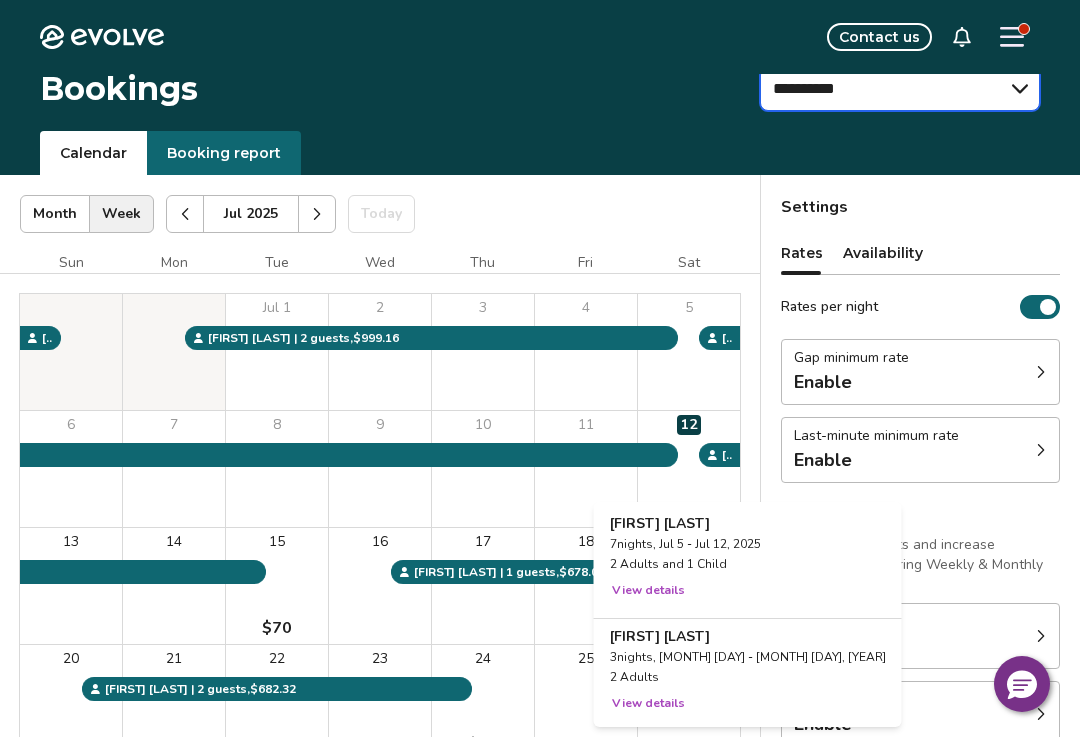 scroll, scrollTop: 0, scrollLeft: 0, axis: both 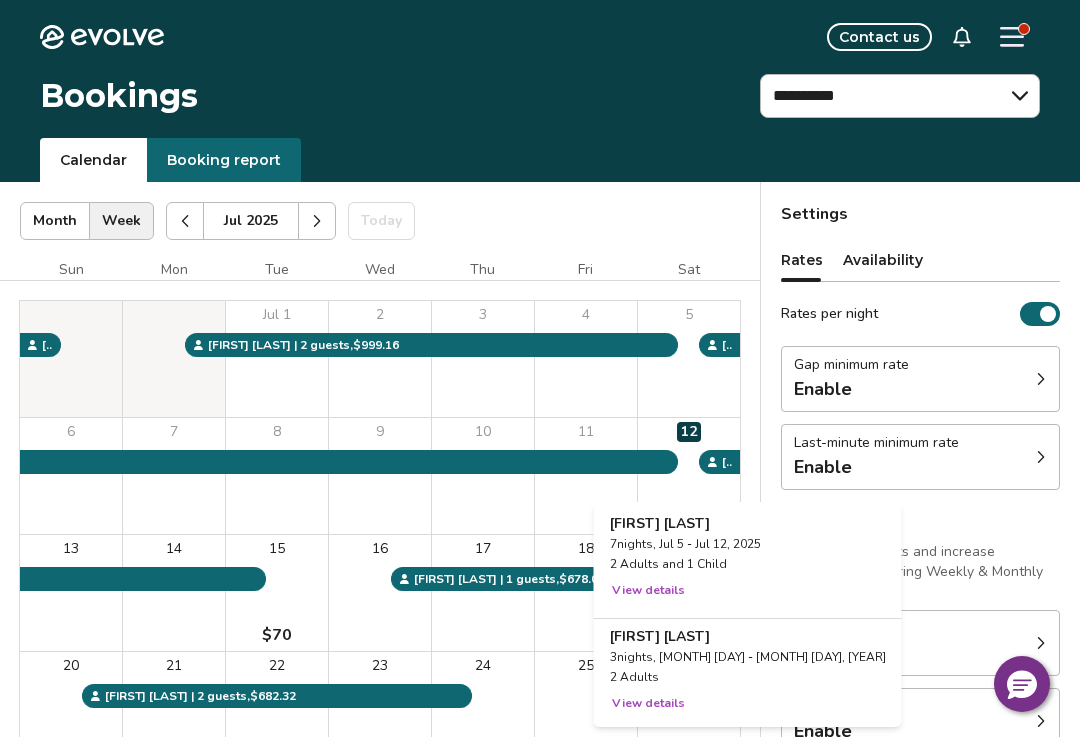 click at bounding box center [1012, 37] 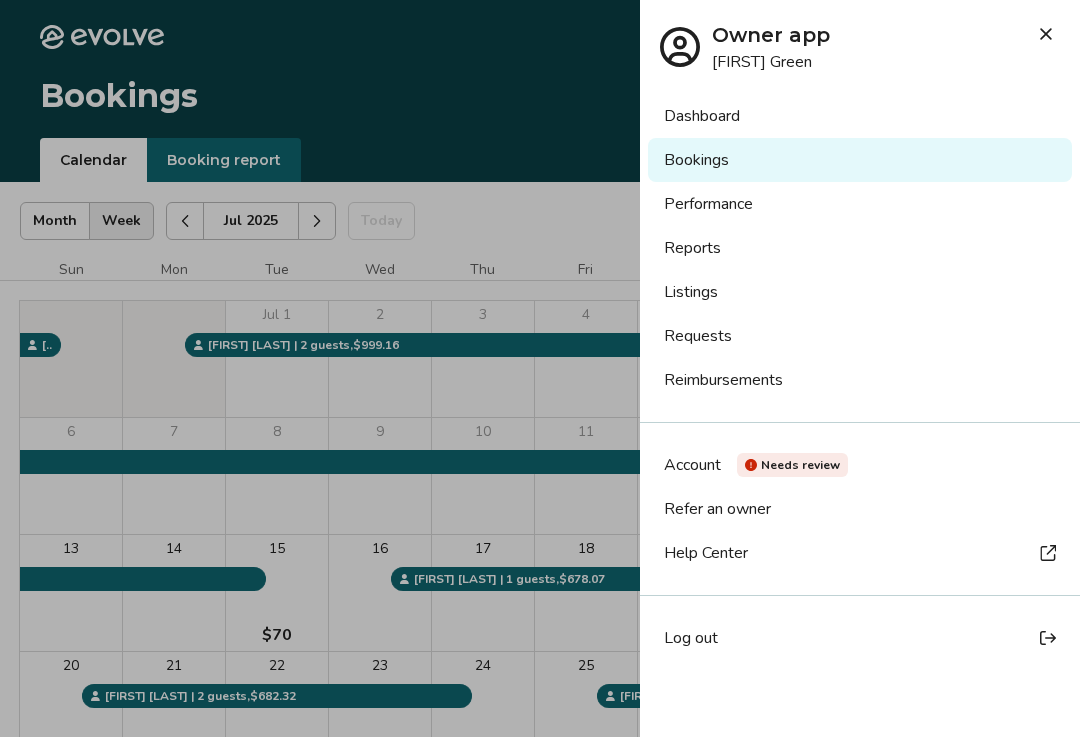 click on "Log out" at bounding box center (691, 638) 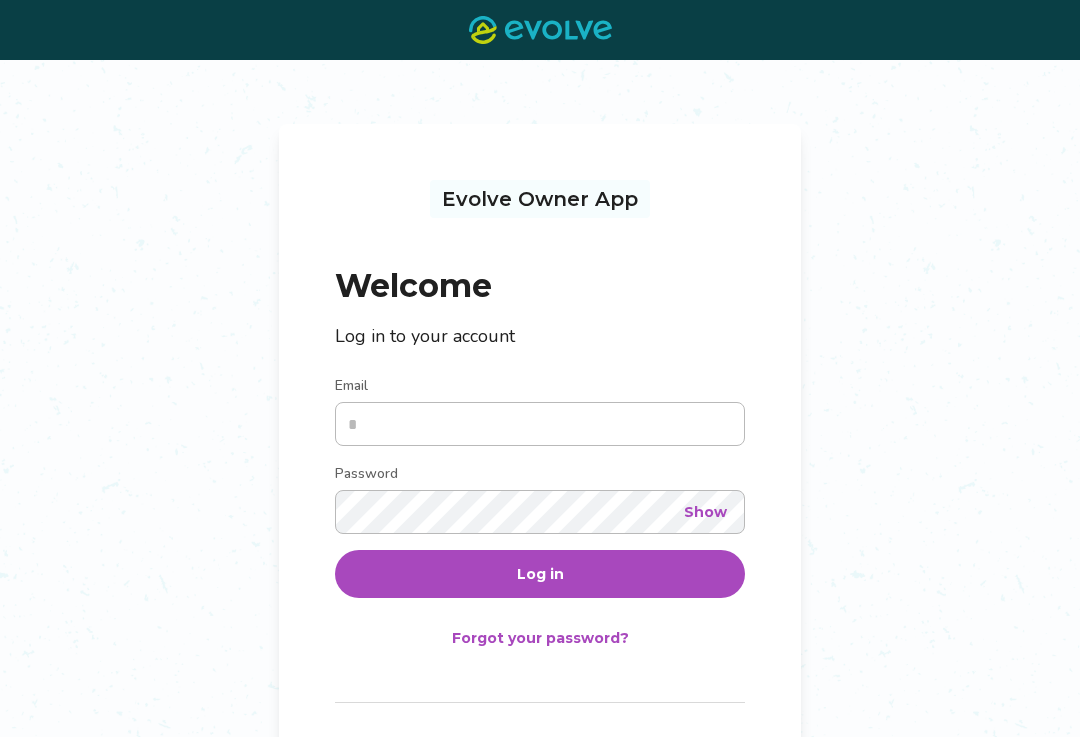 scroll, scrollTop: 0, scrollLeft: 0, axis: both 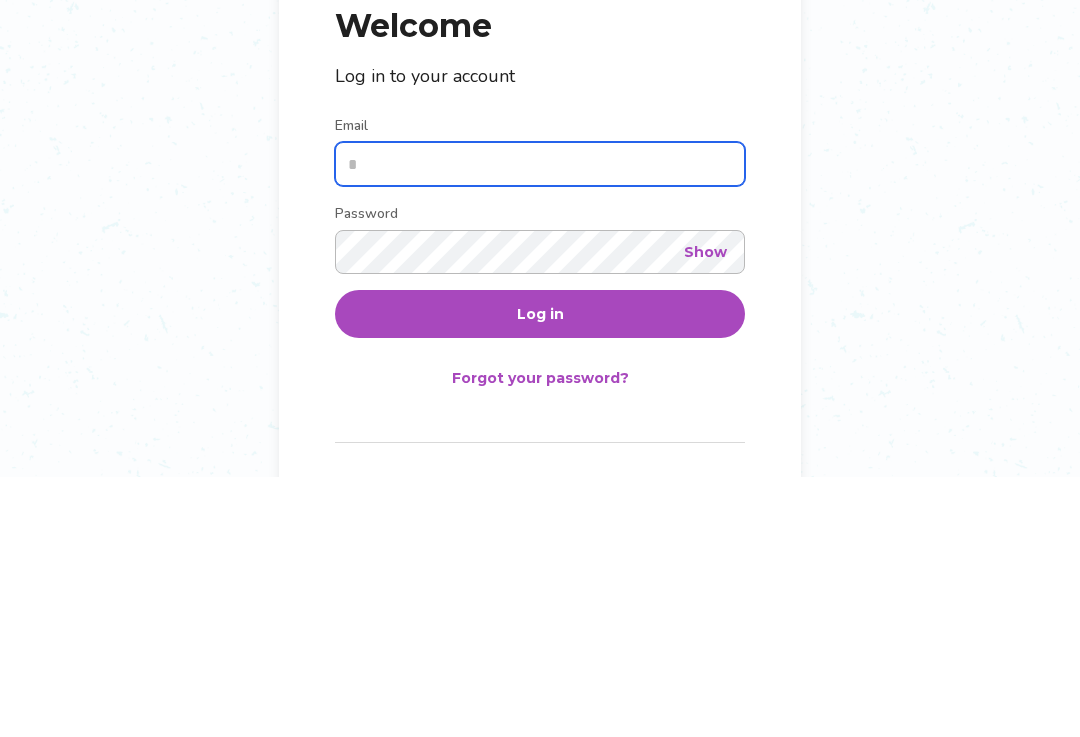 click on "Email" at bounding box center (540, 424) 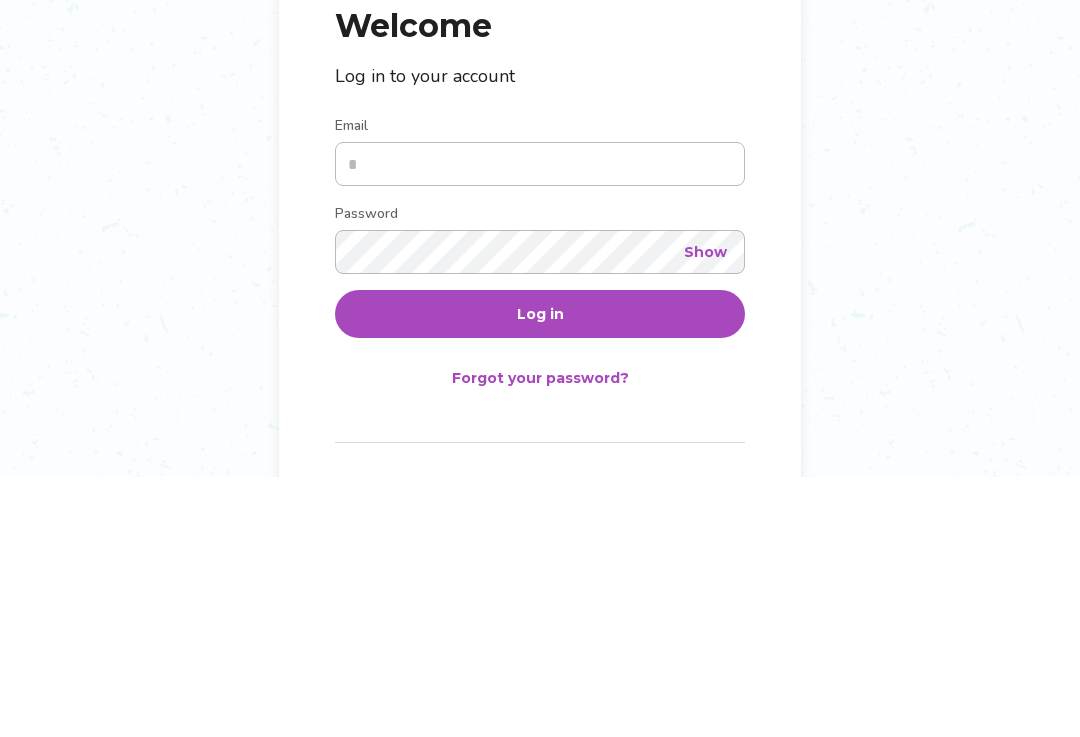 click on "Evolve Owner App Welcome Log in to your account Email   Password   Show Log in Forgot your password? Not an Evolve Owner yet?  Learn more" at bounding box center (540, 441) 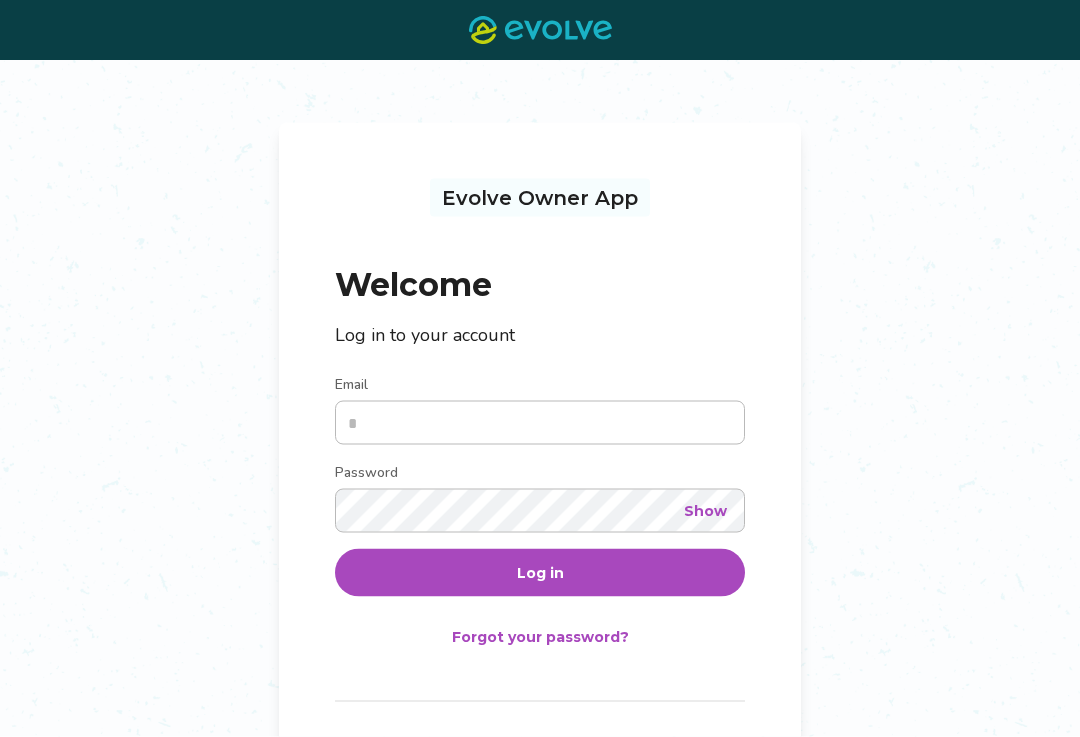 scroll, scrollTop: 1, scrollLeft: 0, axis: vertical 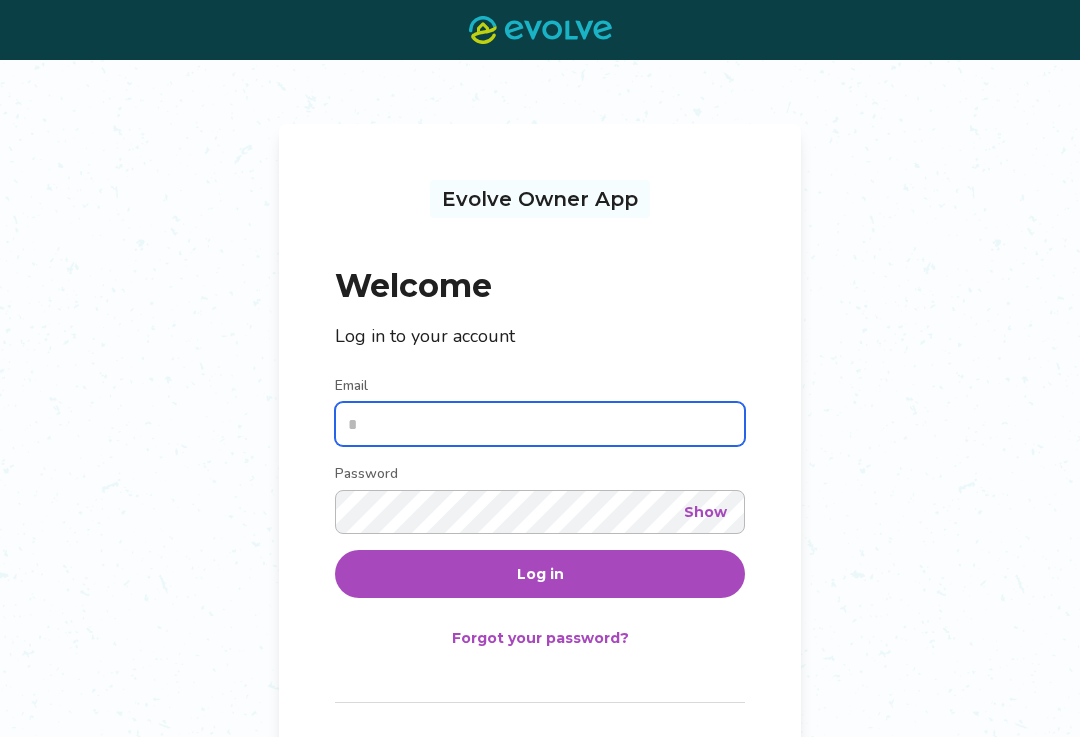 type on "**********" 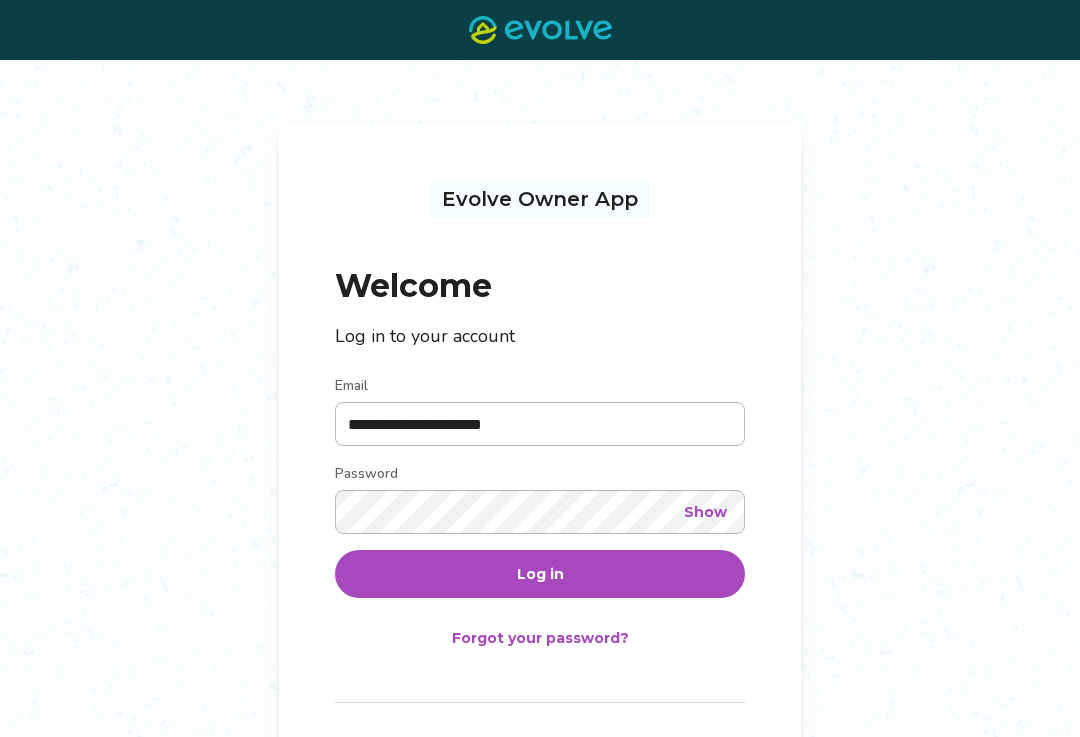 click on "Log in" at bounding box center [540, 574] 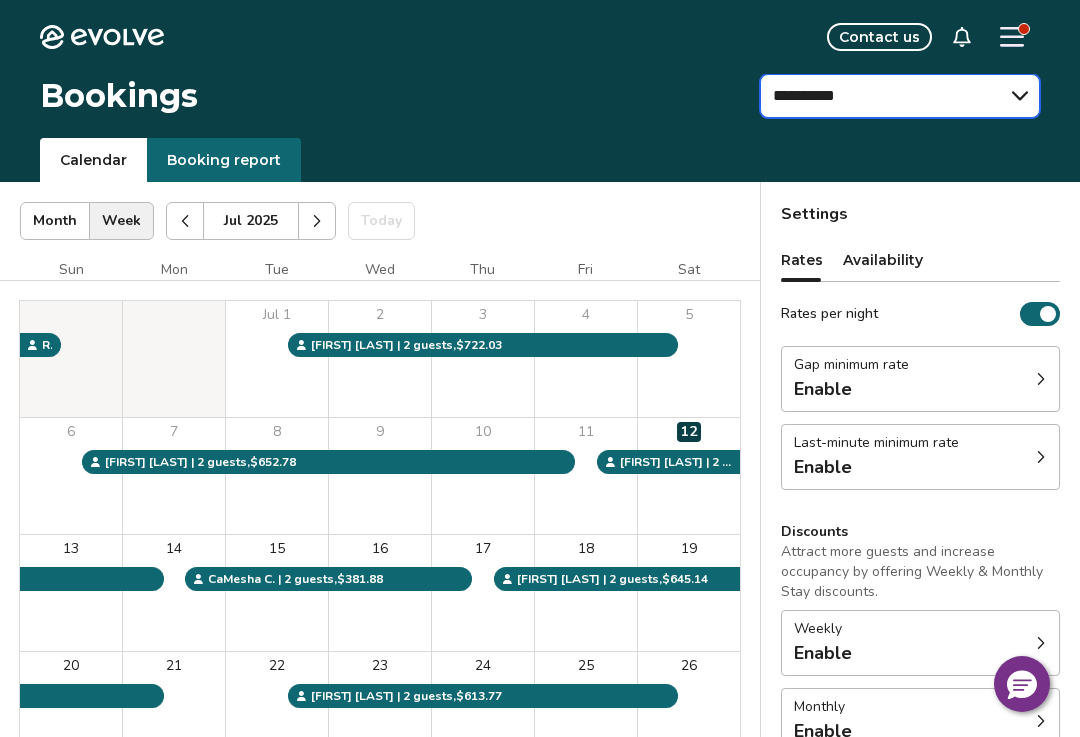 click on "**********" at bounding box center [900, 96] 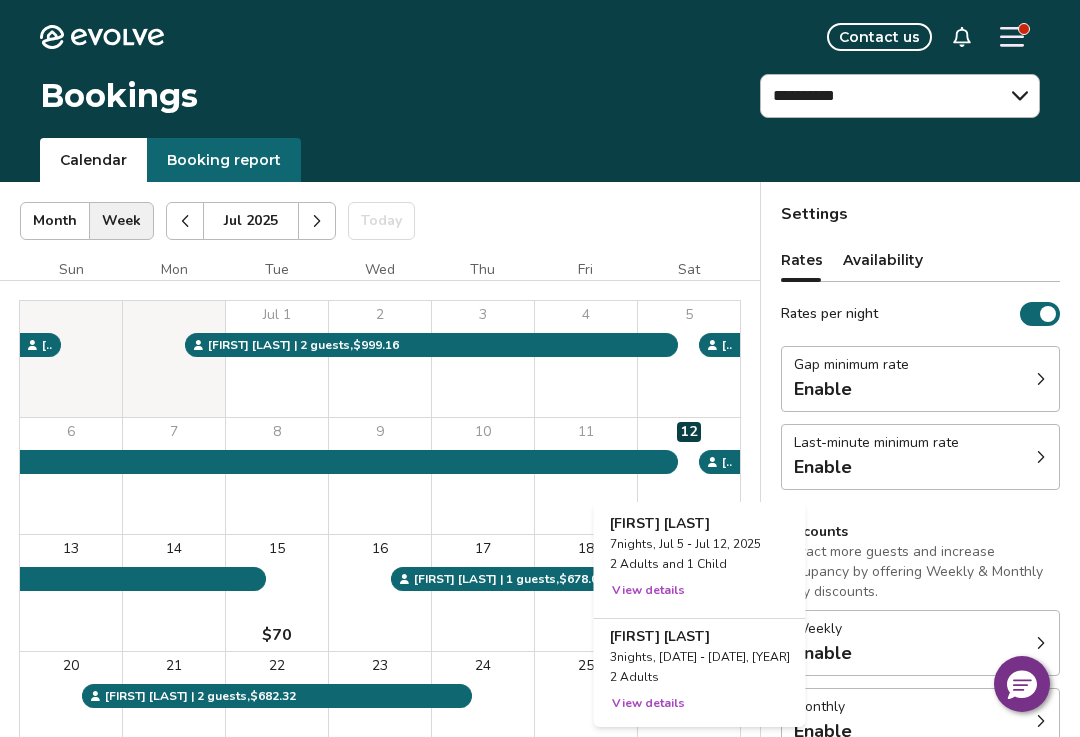 click on "3  nights,   Jul 12 - Jul 15, 2025" at bounding box center (700, 657) 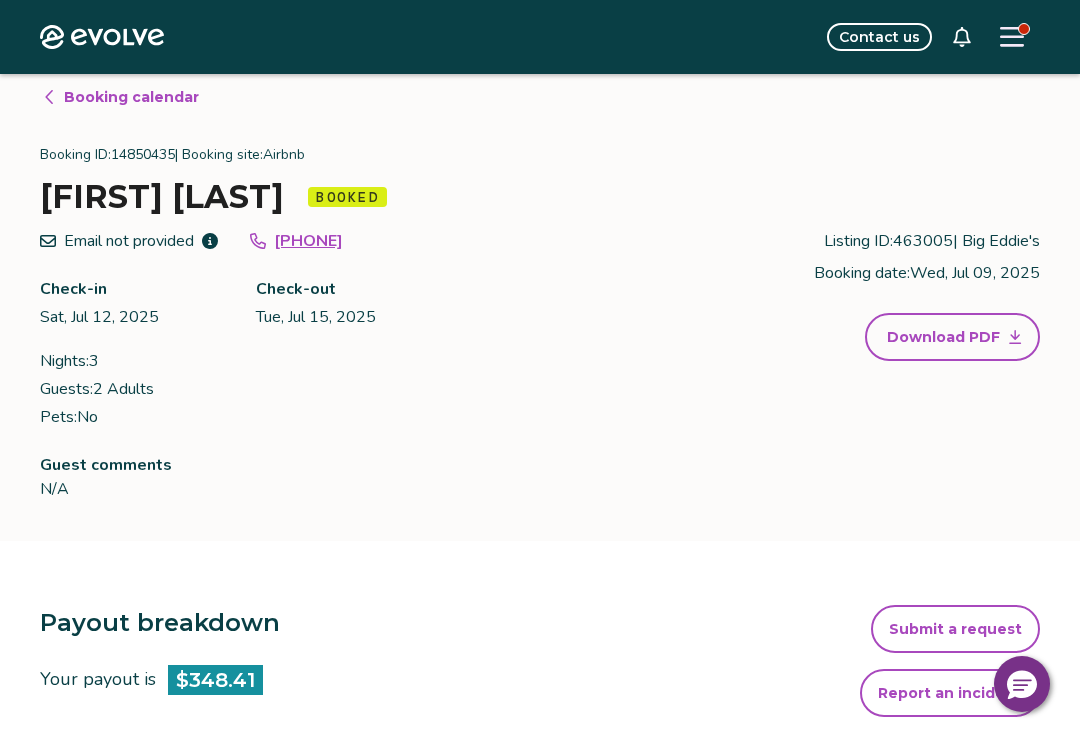scroll, scrollTop: 0, scrollLeft: 0, axis: both 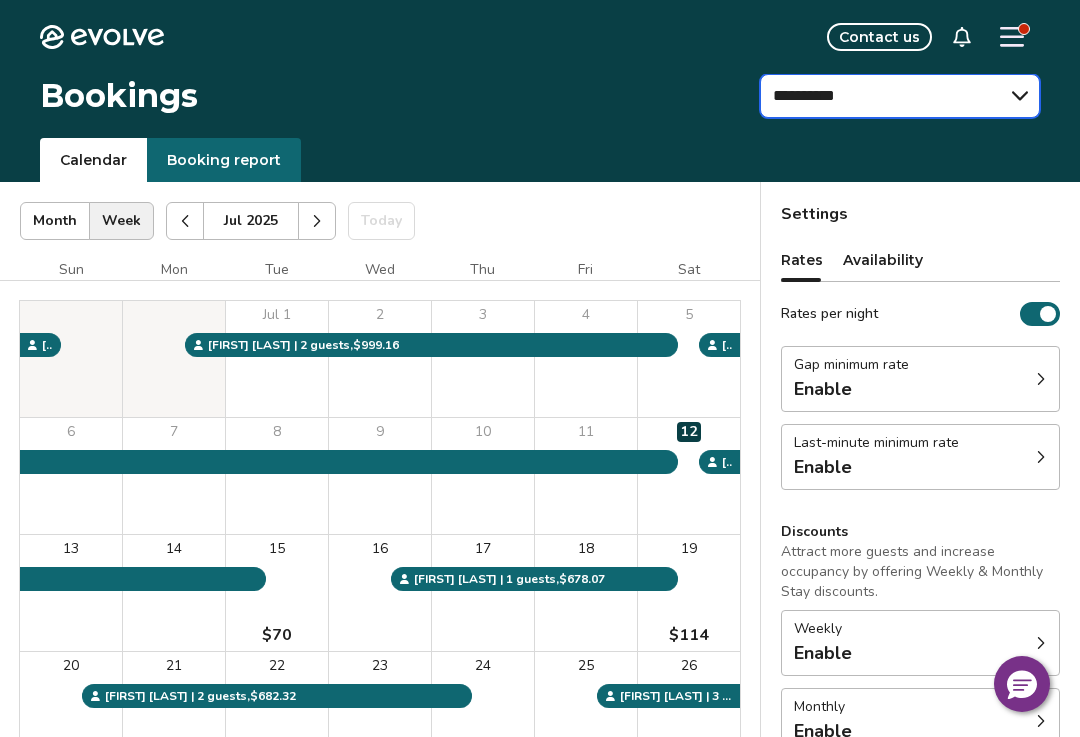 click on "**********" at bounding box center (900, 96) 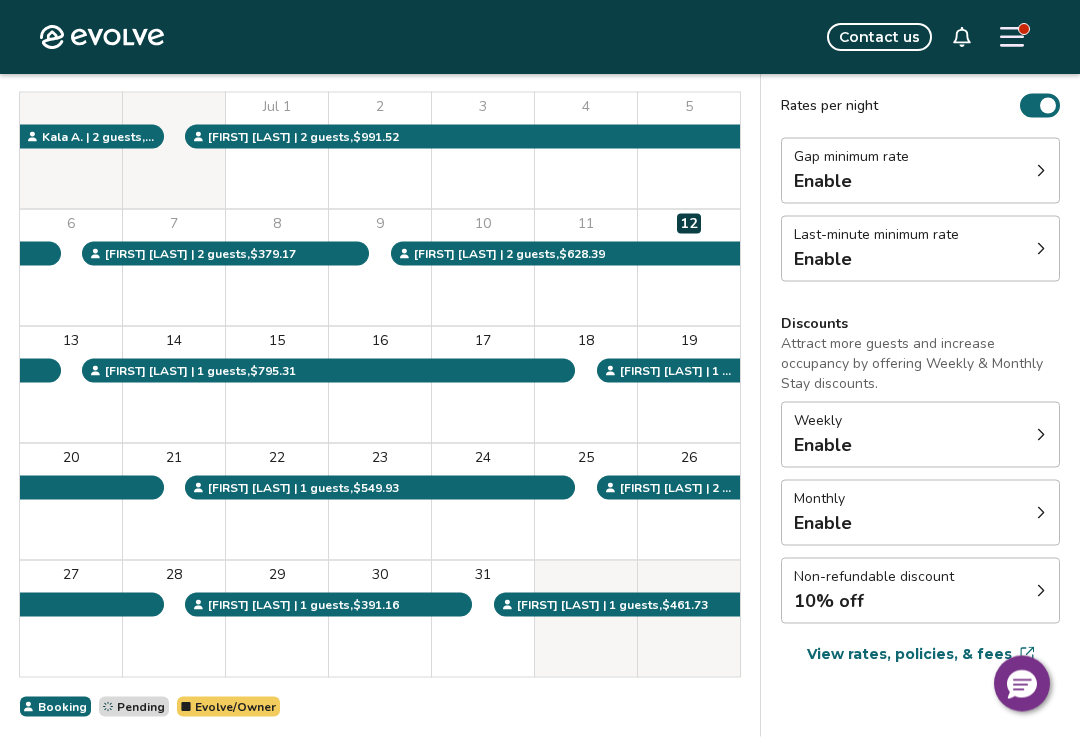 scroll, scrollTop: 209, scrollLeft: 0, axis: vertical 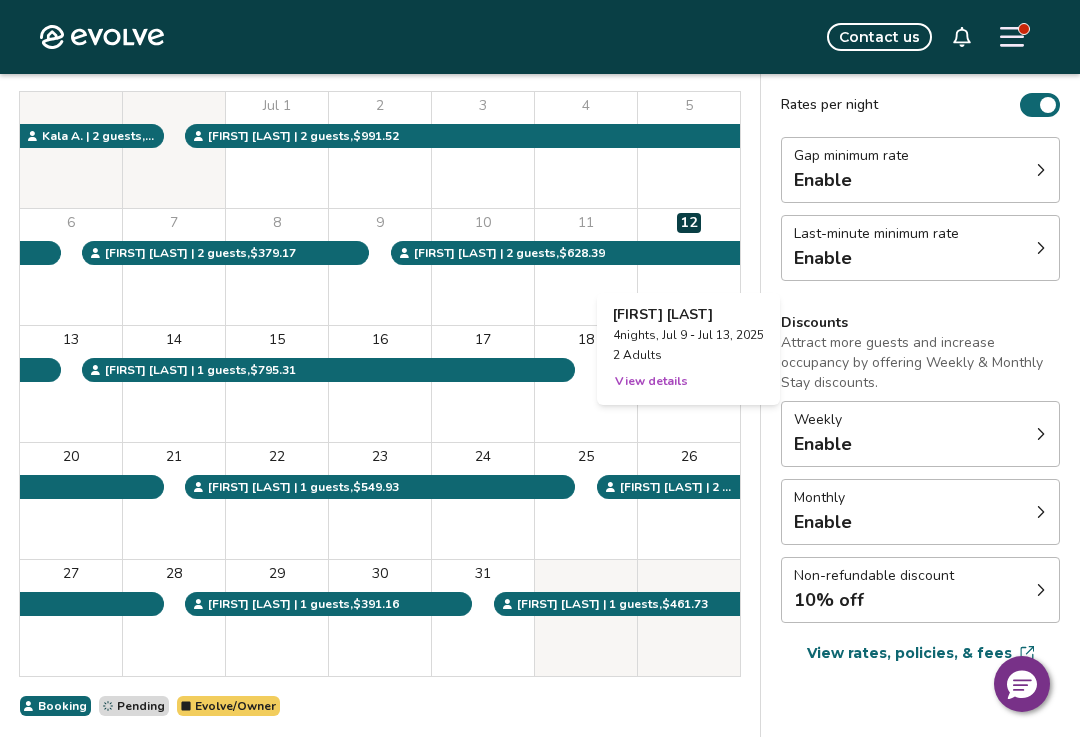 click at bounding box center [1041, 170] 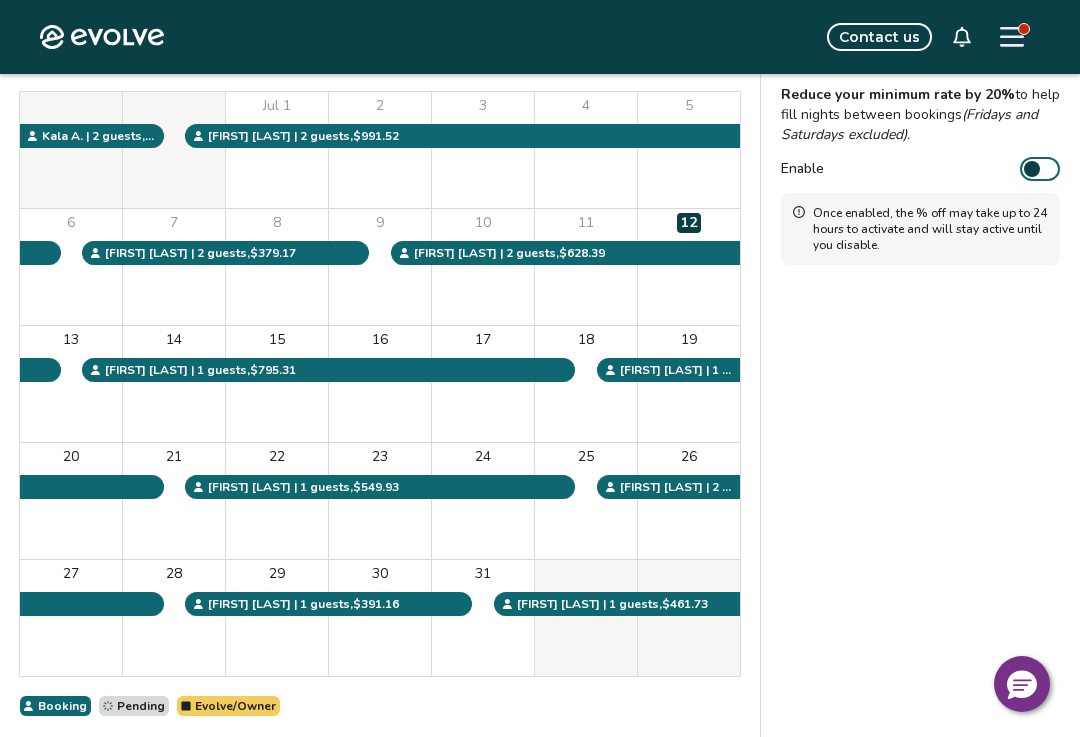 click on "Contact us" at bounding box center [614, 37] 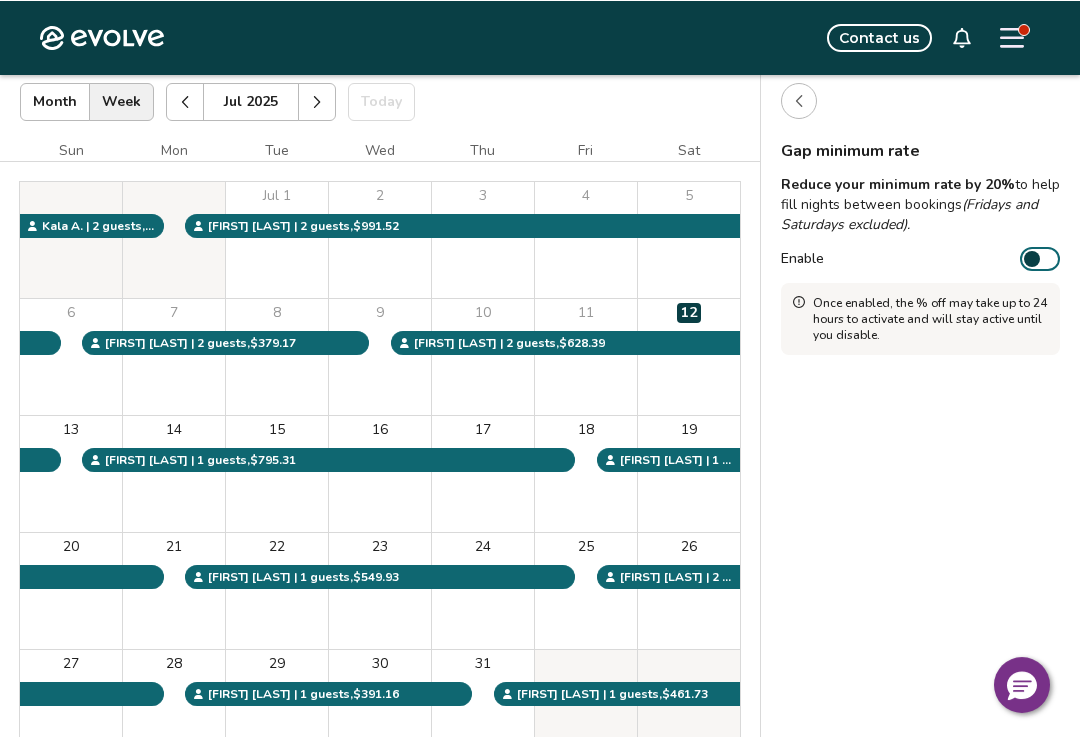scroll, scrollTop: 0, scrollLeft: 0, axis: both 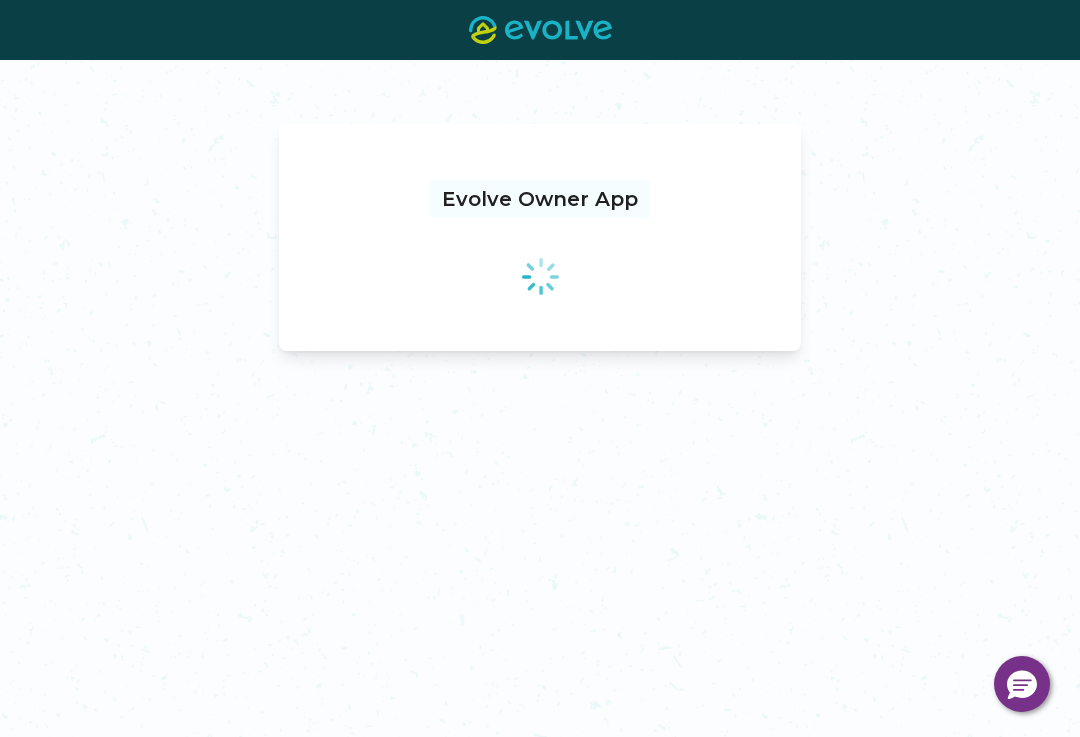 select on "**********" 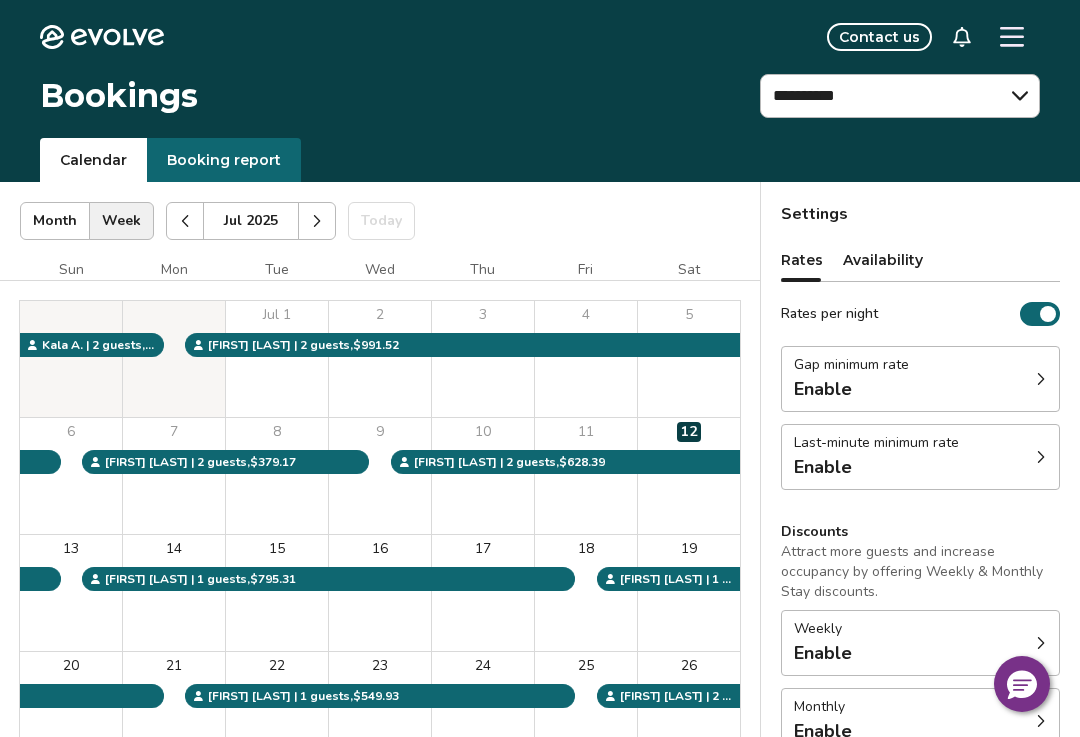 click 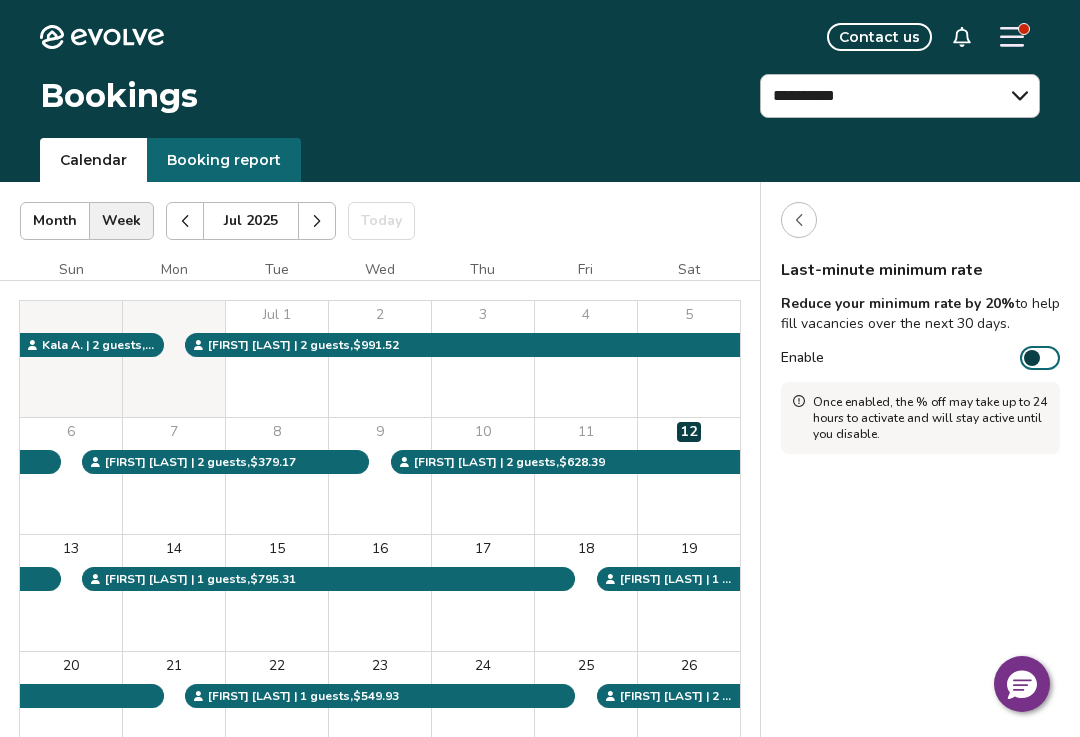 click on "**********" at bounding box center (627, 96) 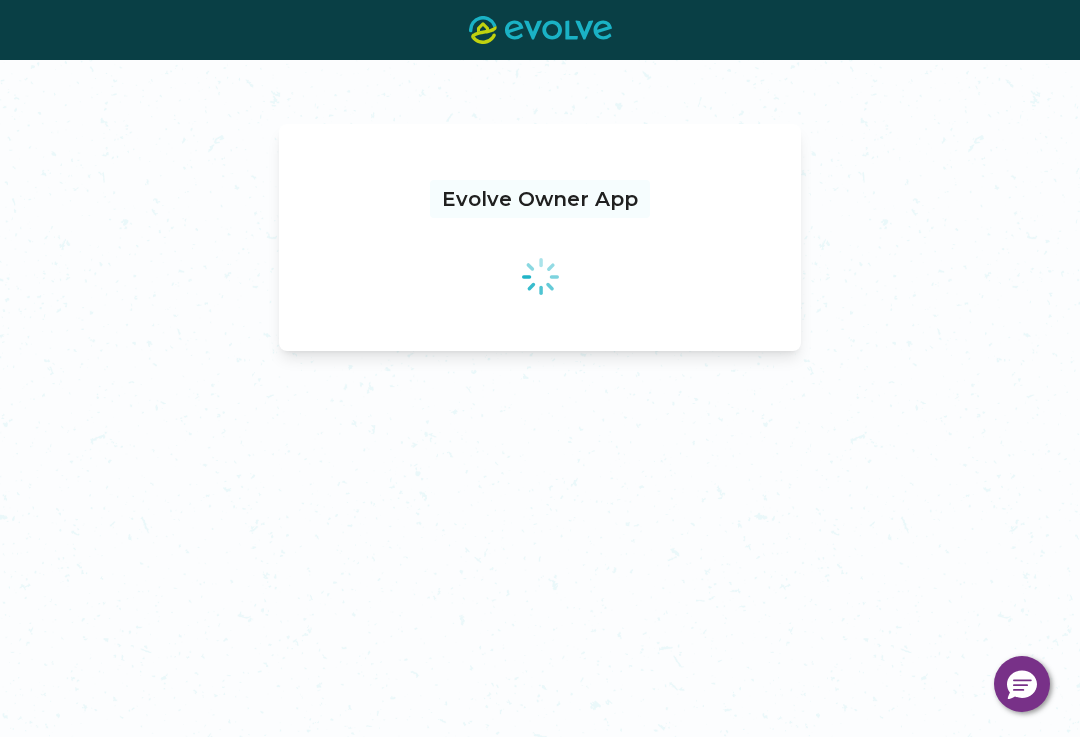 select on "**********" 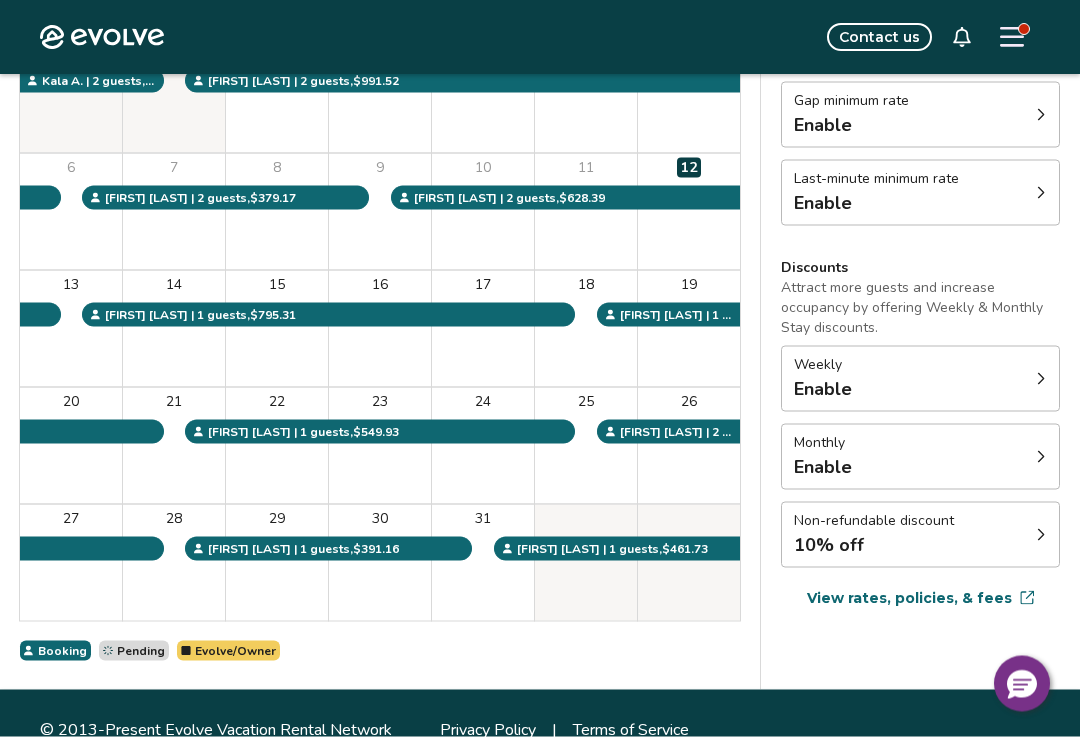 scroll, scrollTop: 264, scrollLeft: 0, axis: vertical 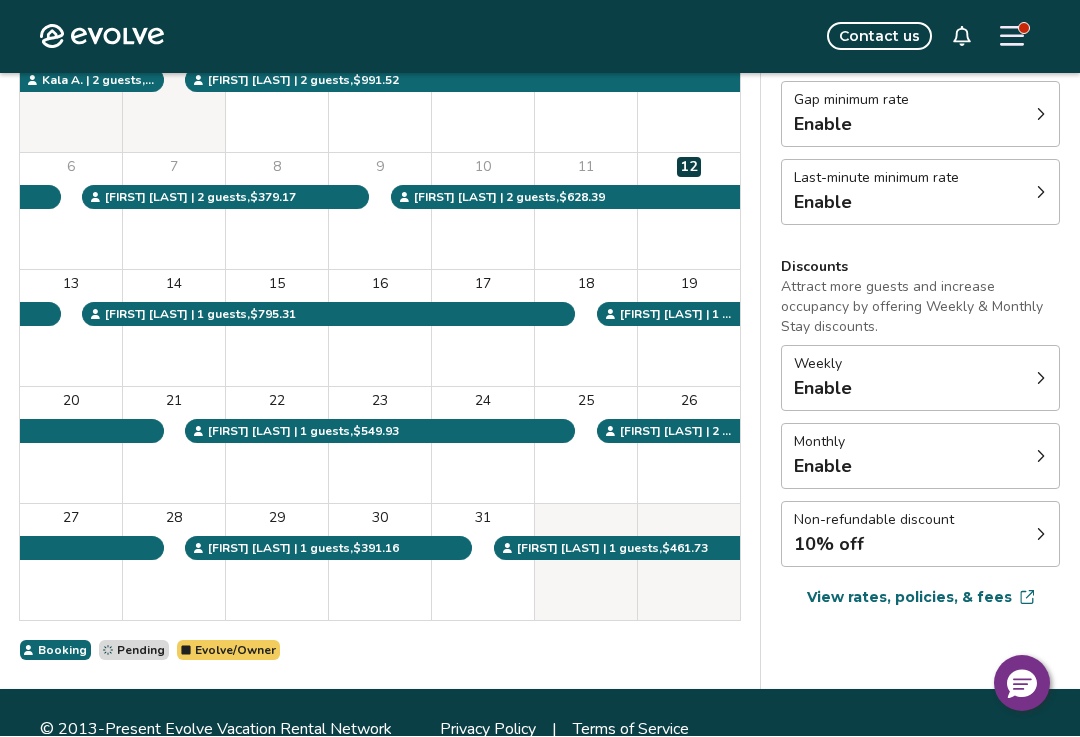 click 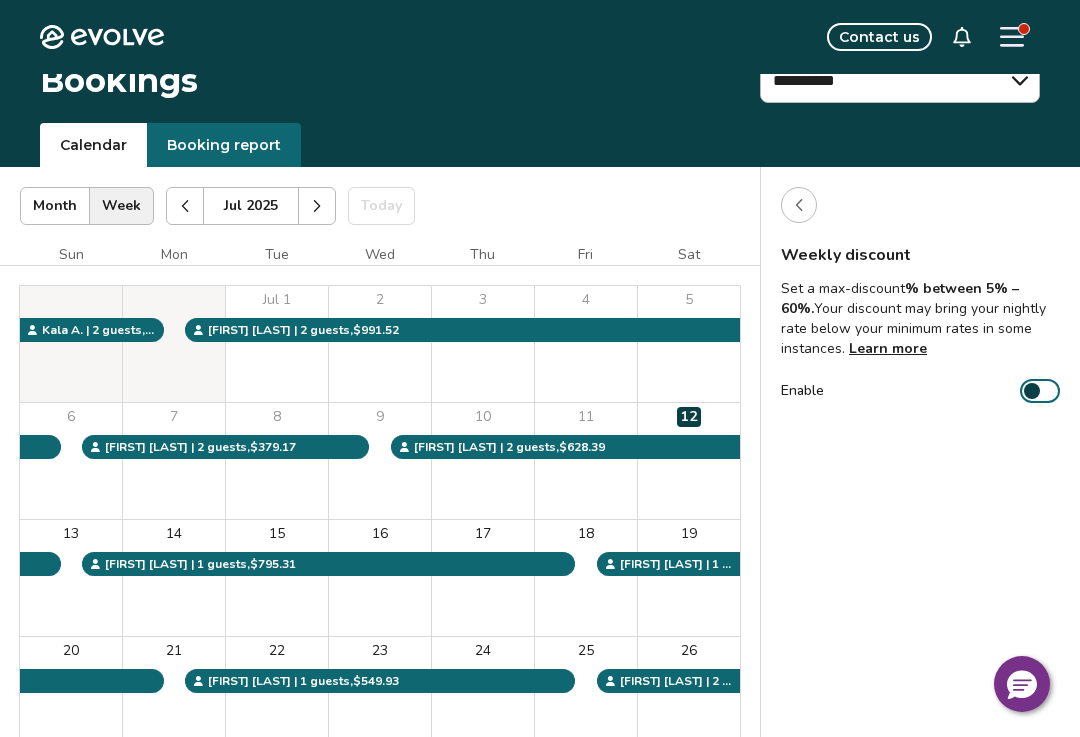 scroll, scrollTop: 0, scrollLeft: 0, axis: both 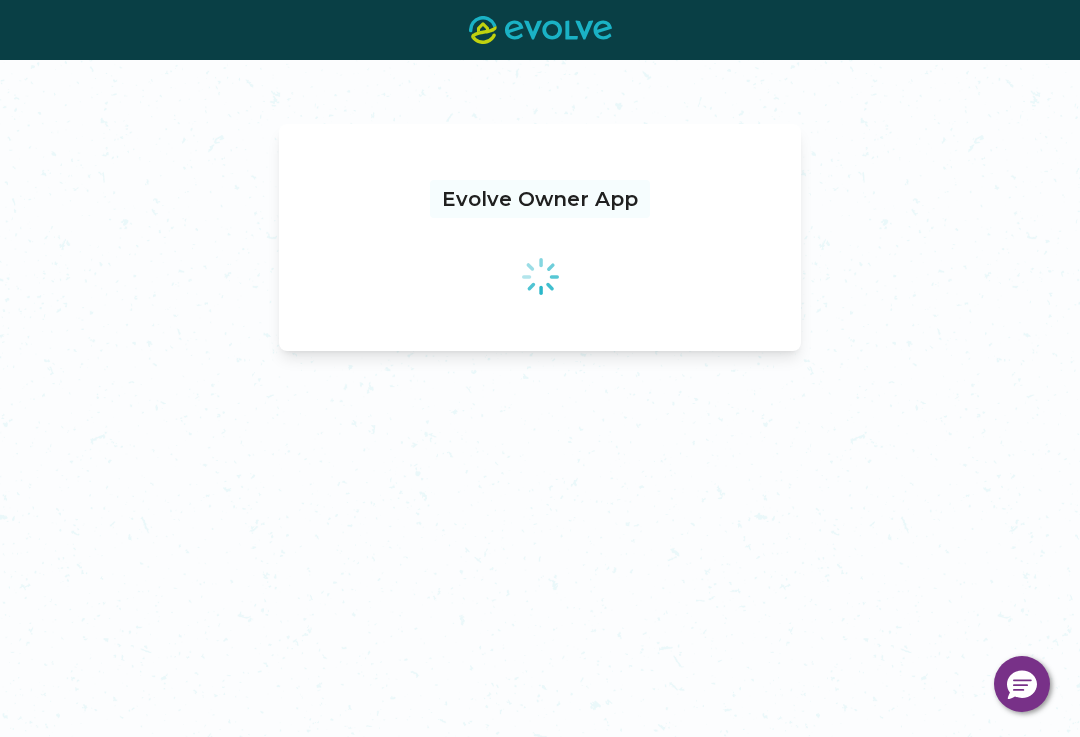 select on "**********" 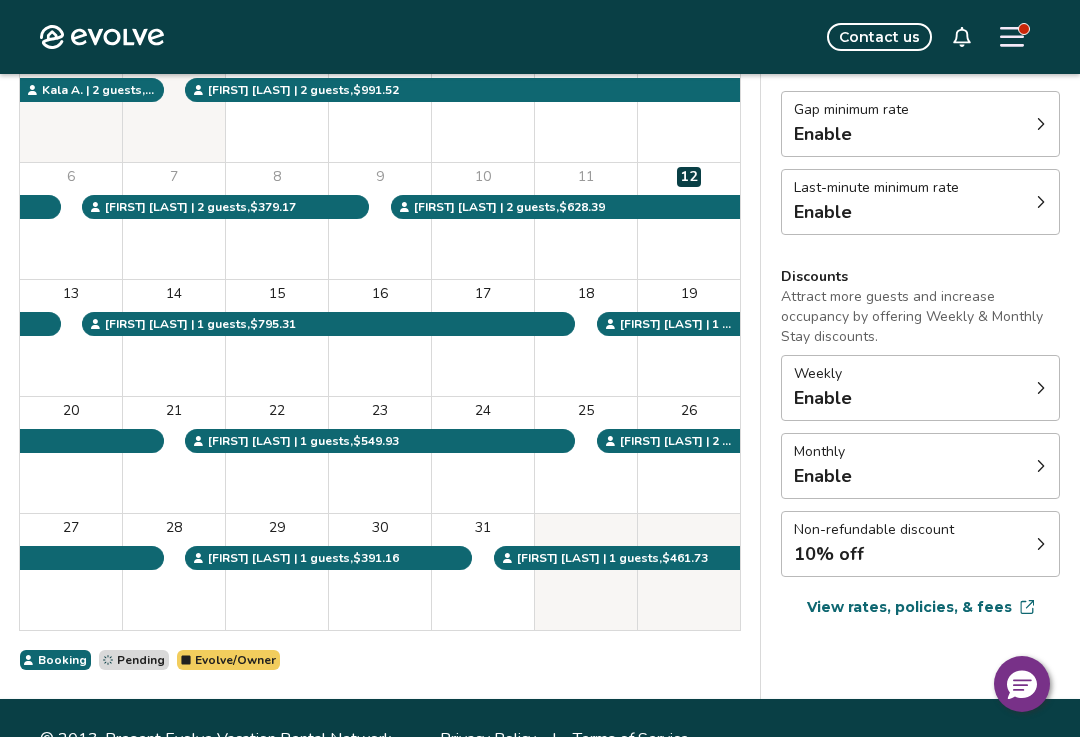 scroll, scrollTop: 264, scrollLeft: 0, axis: vertical 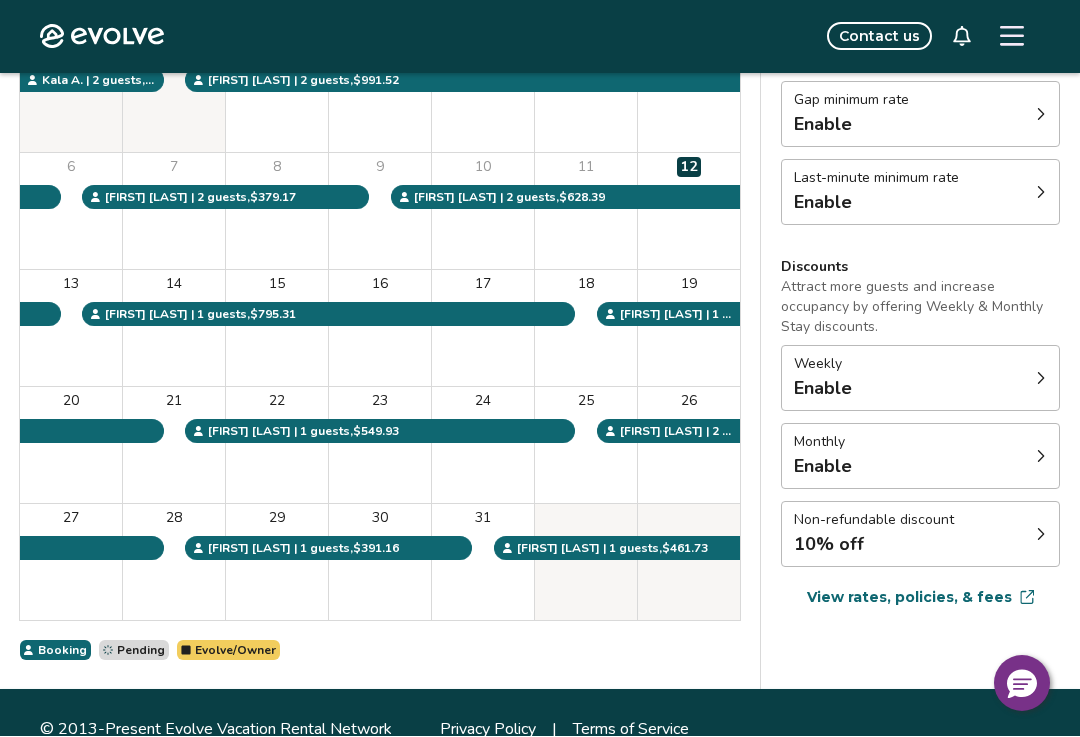 click 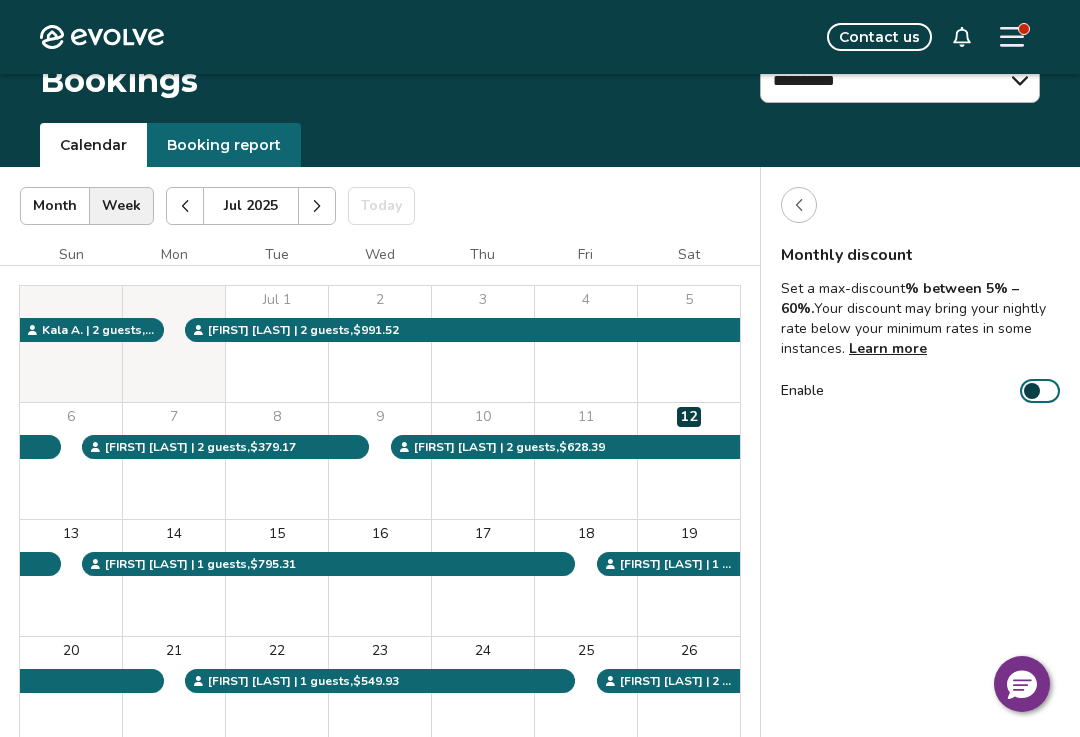 scroll, scrollTop: 0, scrollLeft: 0, axis: both 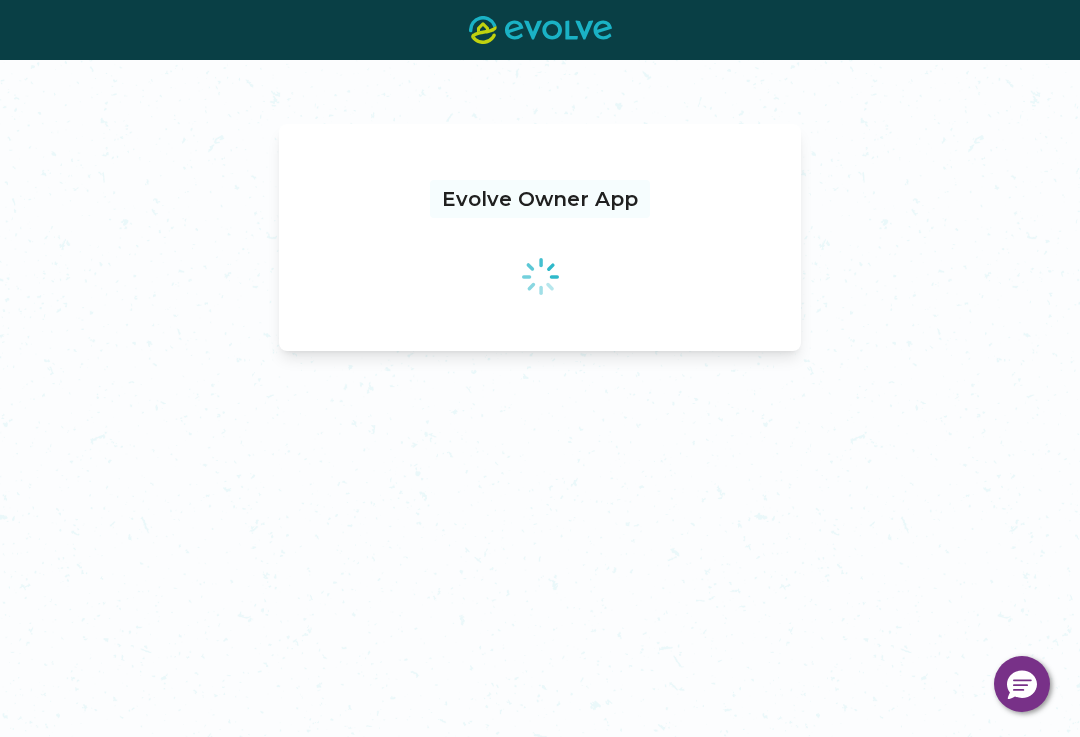 select on "**********" 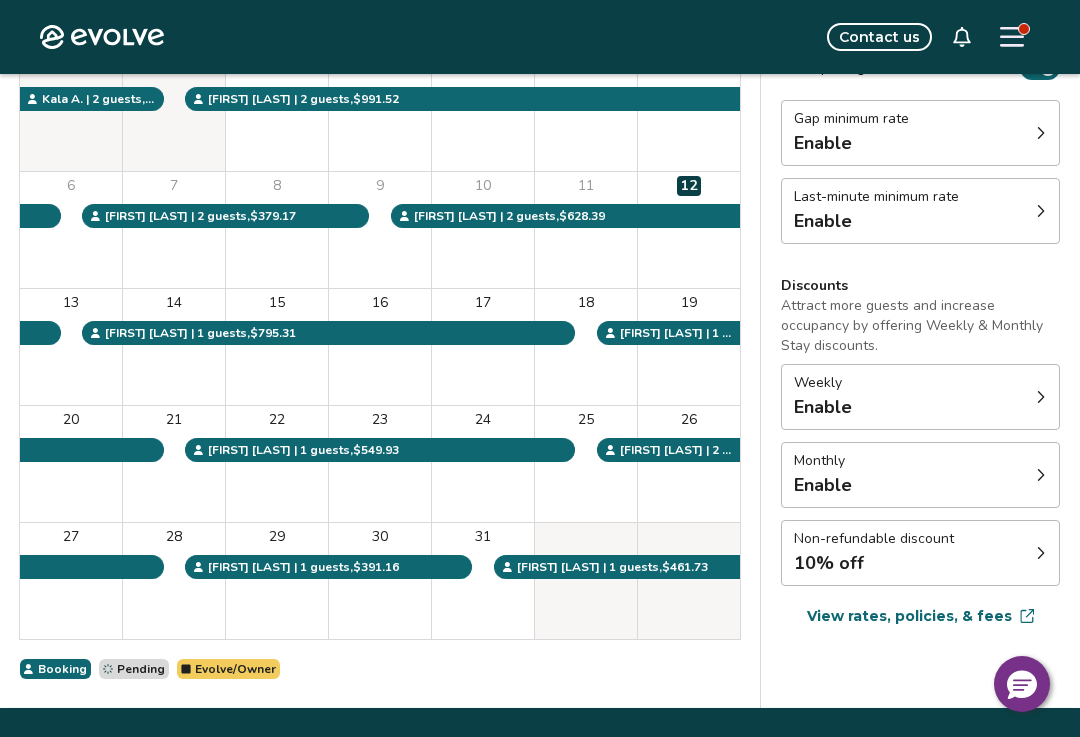 scroll, scrollTop: 264, scrollLeft: 0, axis: vertical 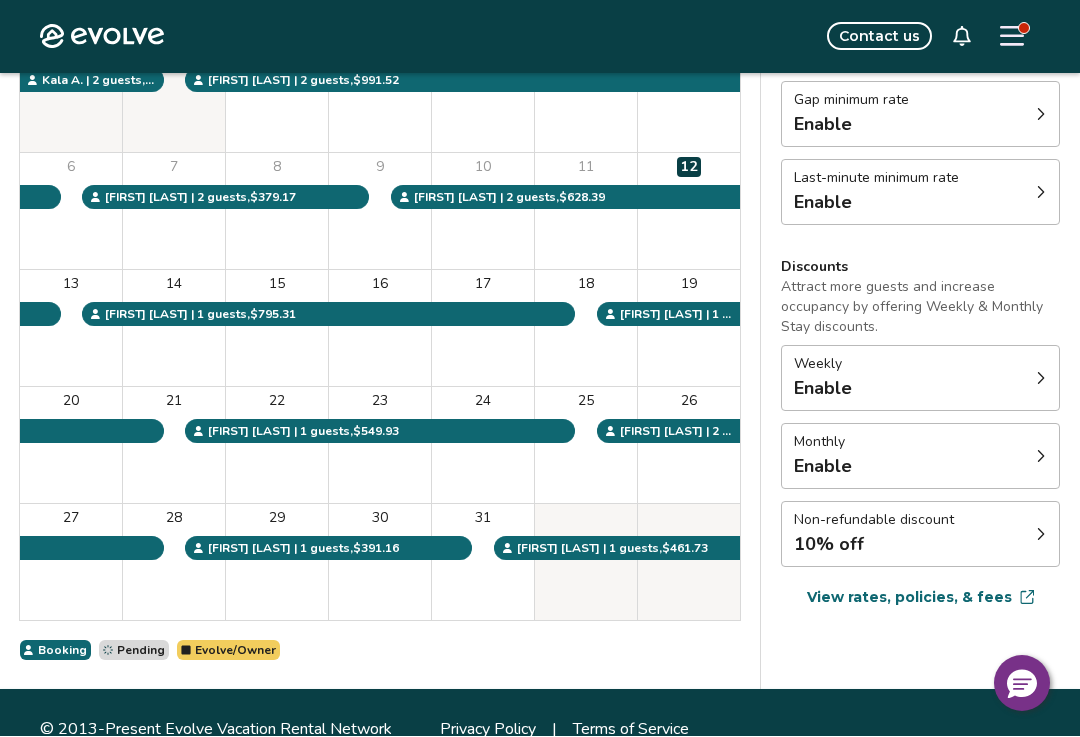 click at bounding box center [1041, 535] 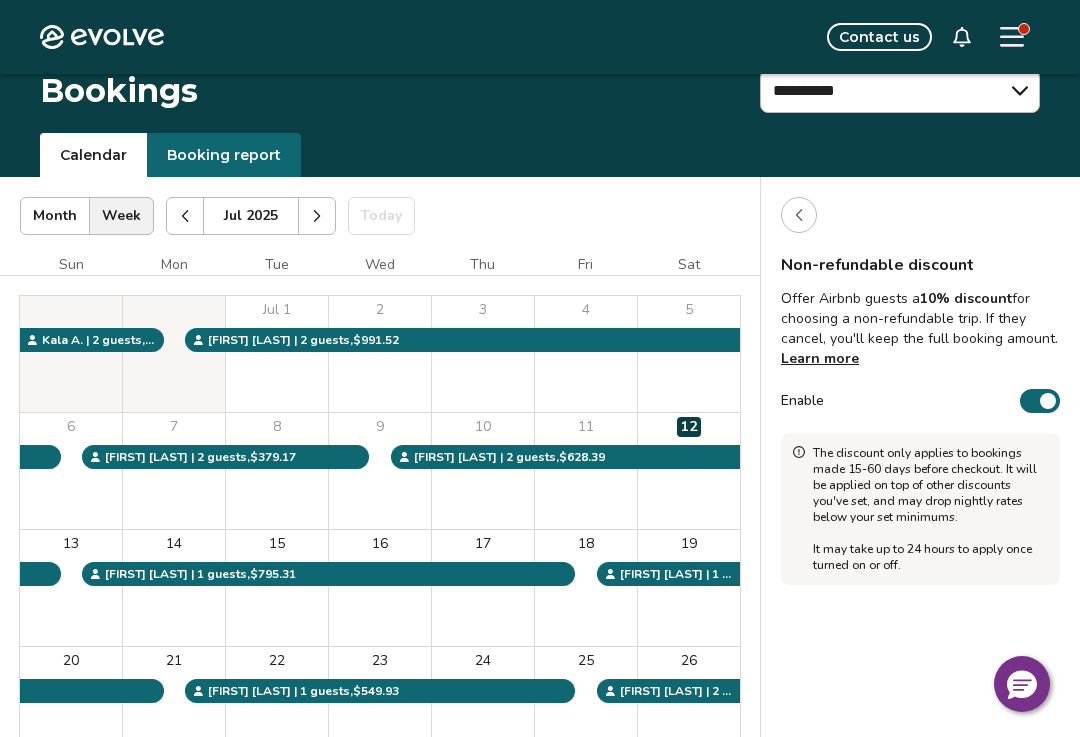 scroll, scrollTop: 4, scrollLeft: 0, axis: vertical 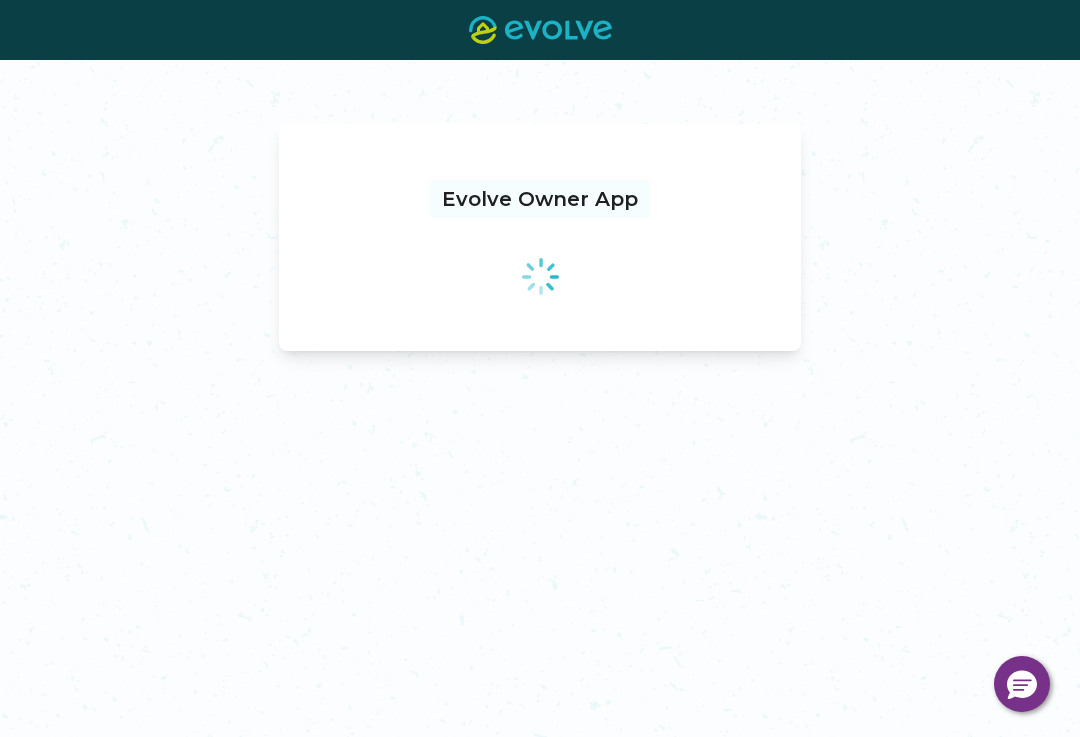 select on "**********" 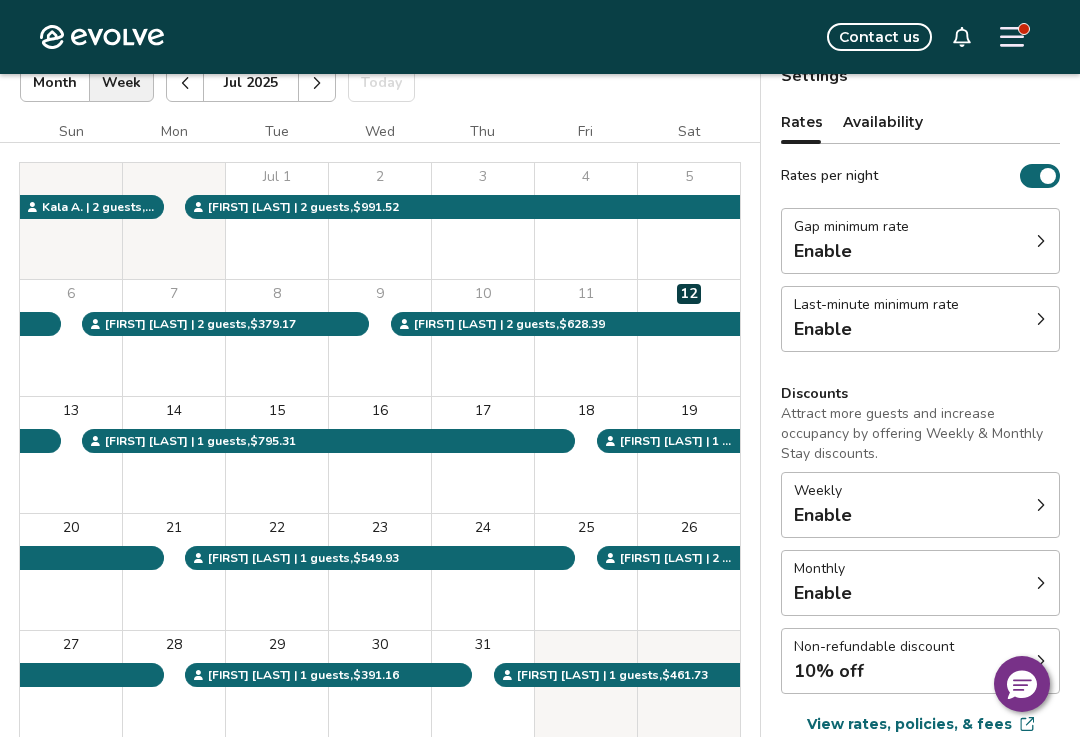 scroll, scrollTop: 137, scrollLeft: 0, axis: vertical 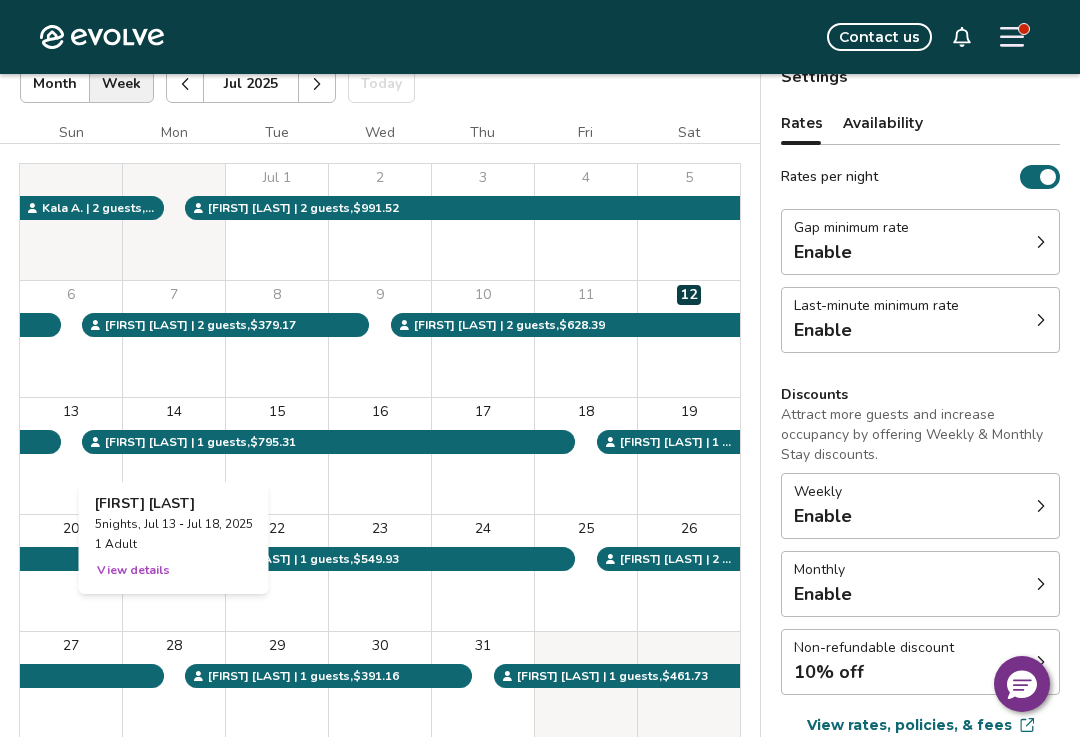 click on "View details" at bounding box center [133, 570] 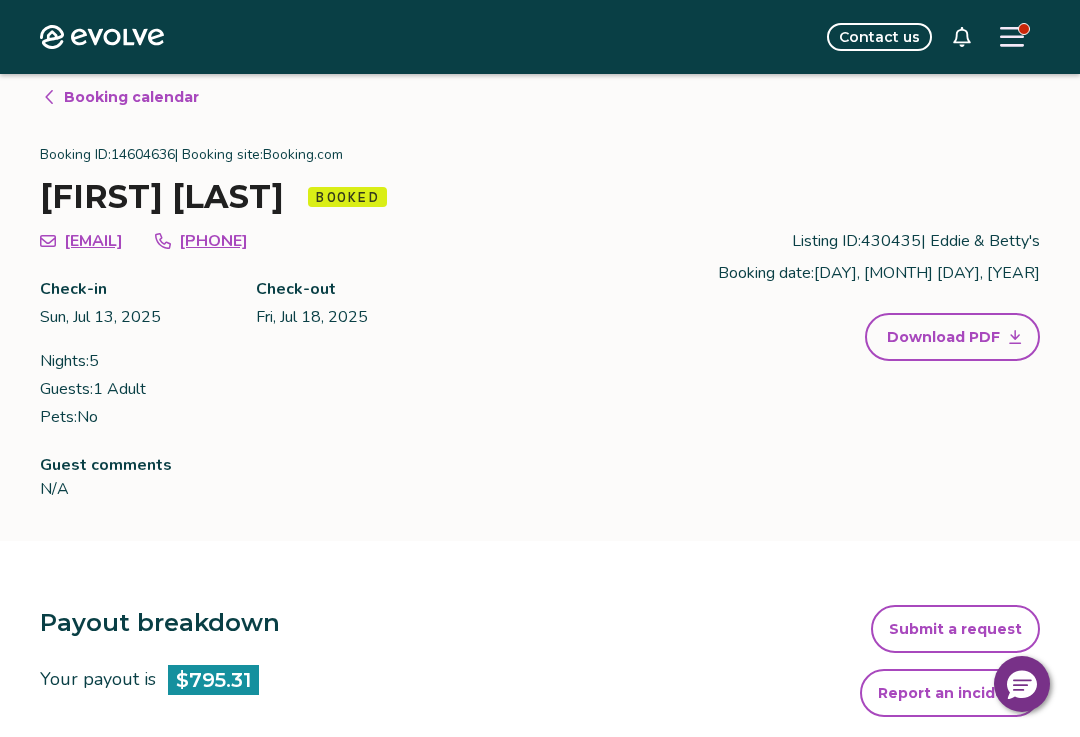 scroll, scrollTop: 0, scrollLeft: 0, axis: both 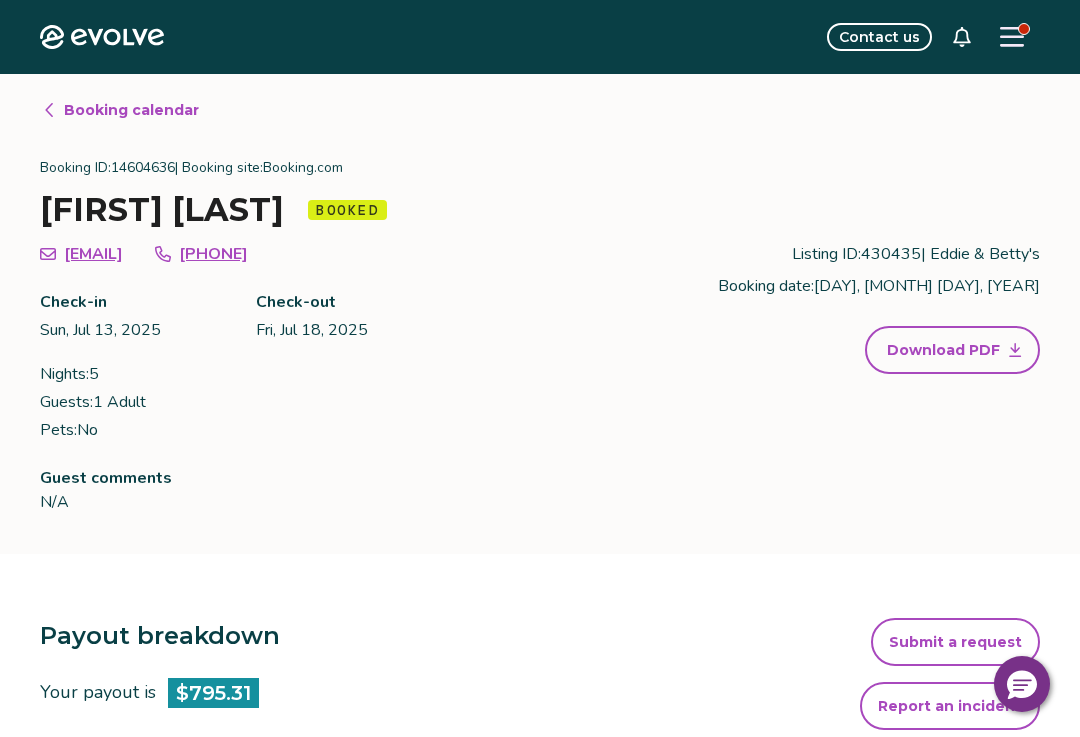 select on "**********" 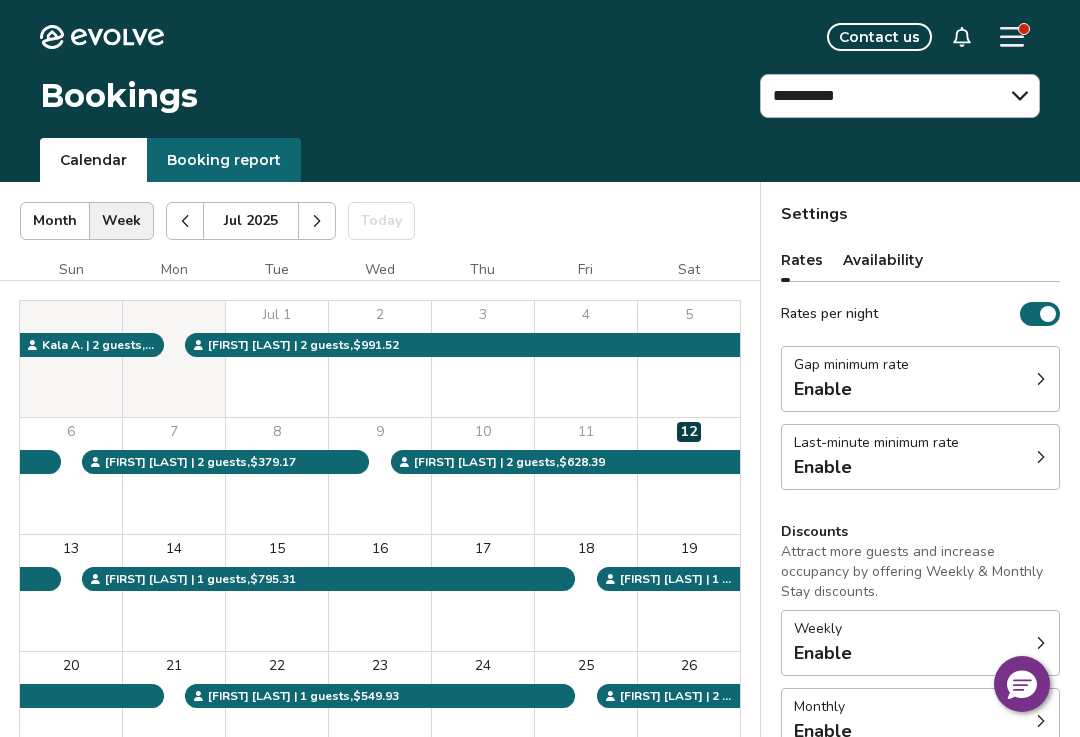 scroll, scrollTop: 170, scrollLeft: 0, axis: vertical 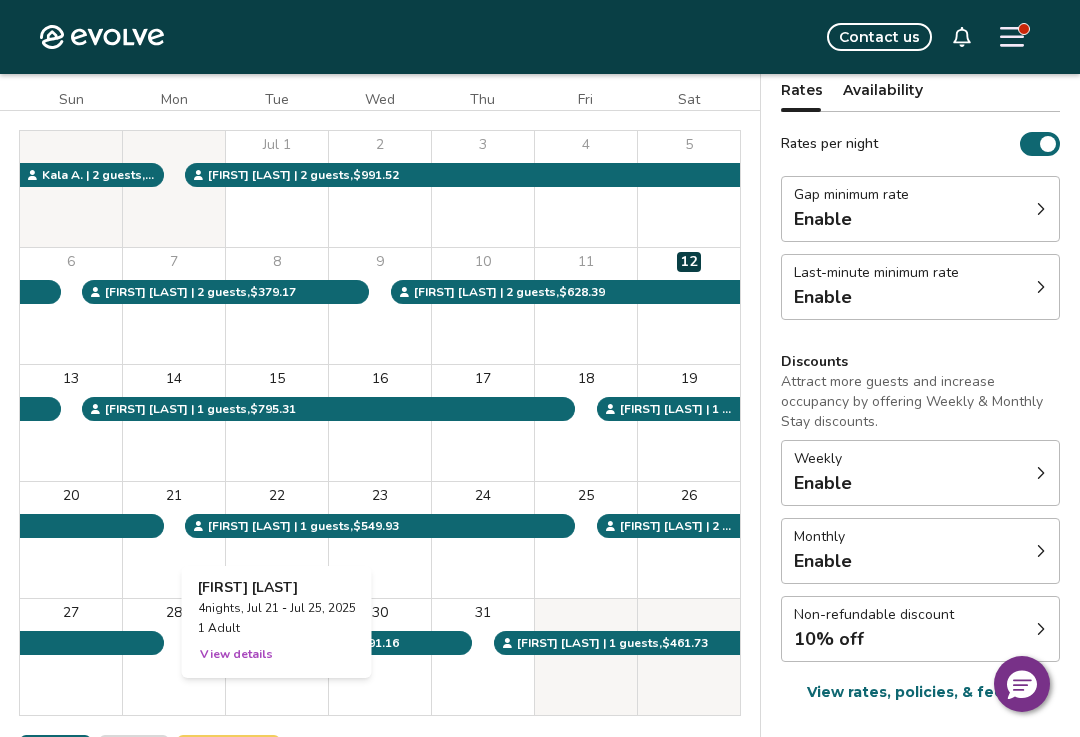 click on "View details" at bounding box center (236, 654) 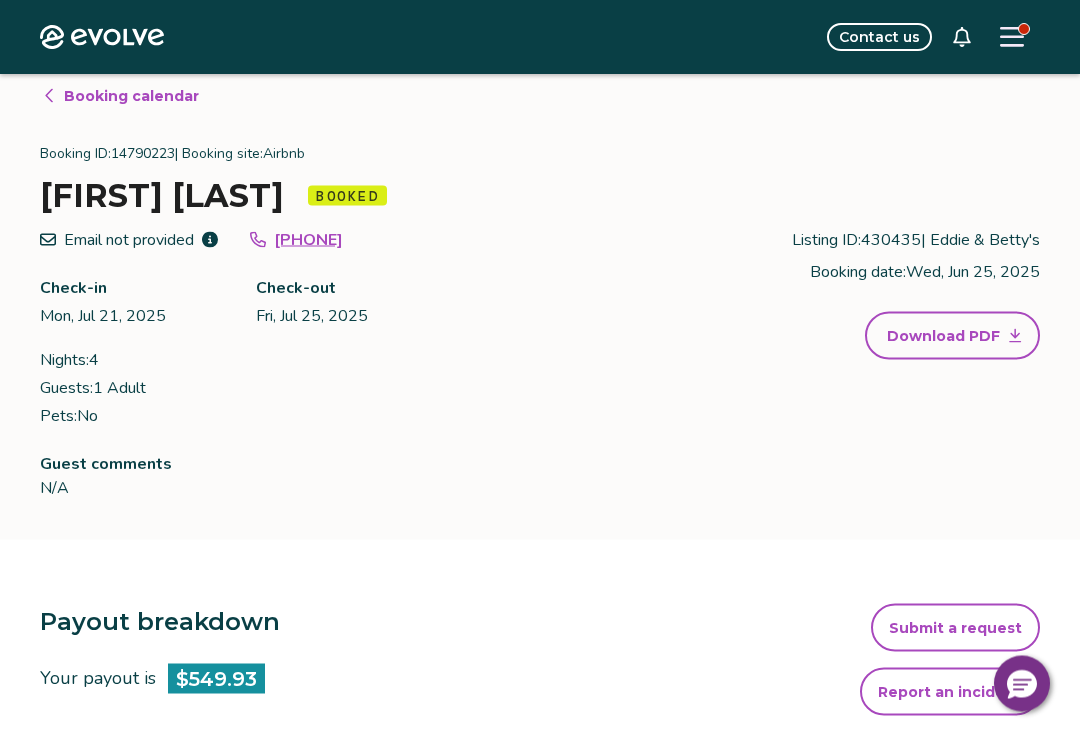 scroll, scrollTop: 0, scrollLeft: 0, axis: both 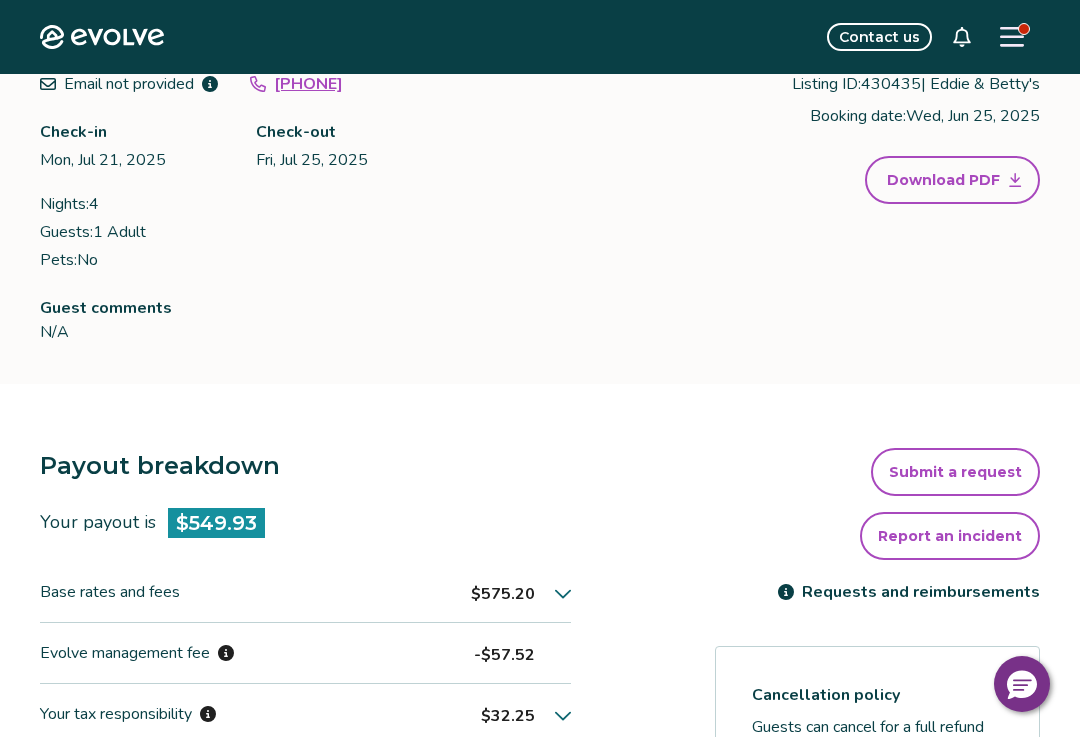select on "**********" 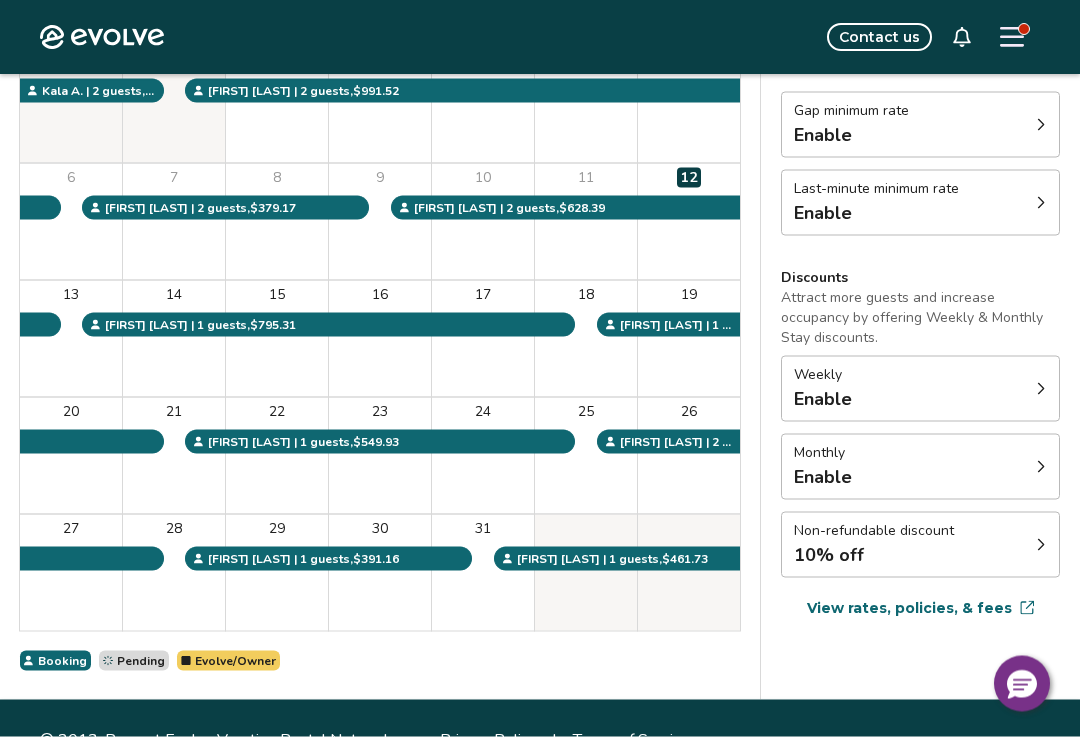 scroll, scrollTop: 264, scrollLeft: 0, axis: vertical 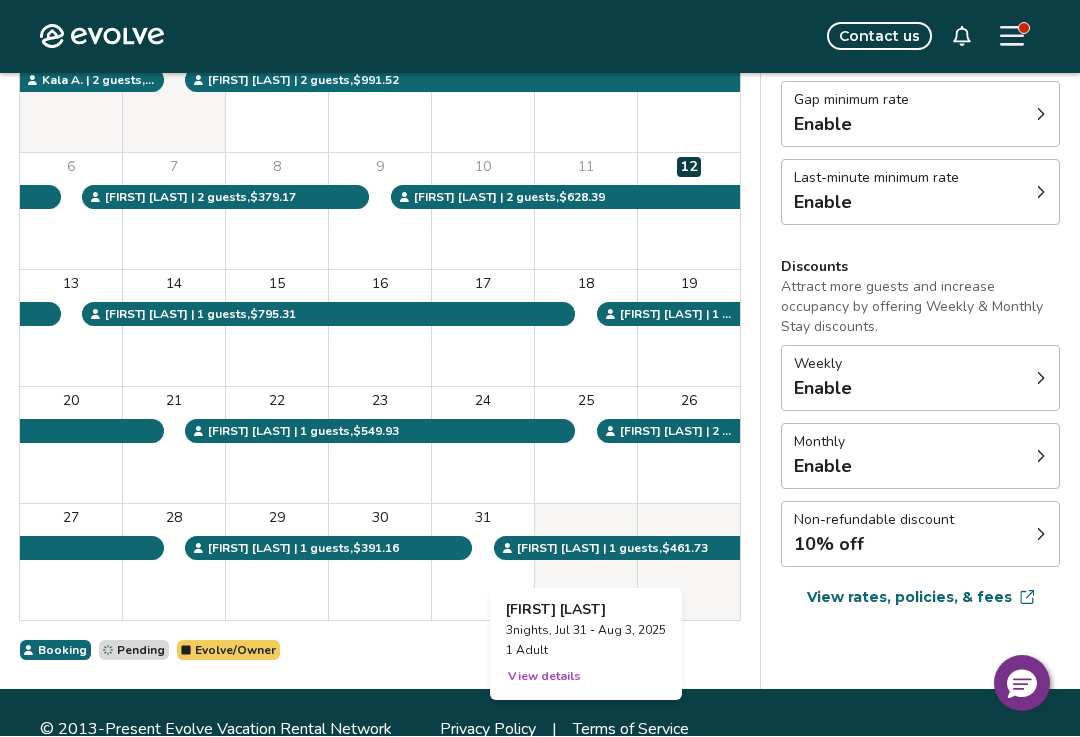 click on "View details" at bounding box center (544, 677) 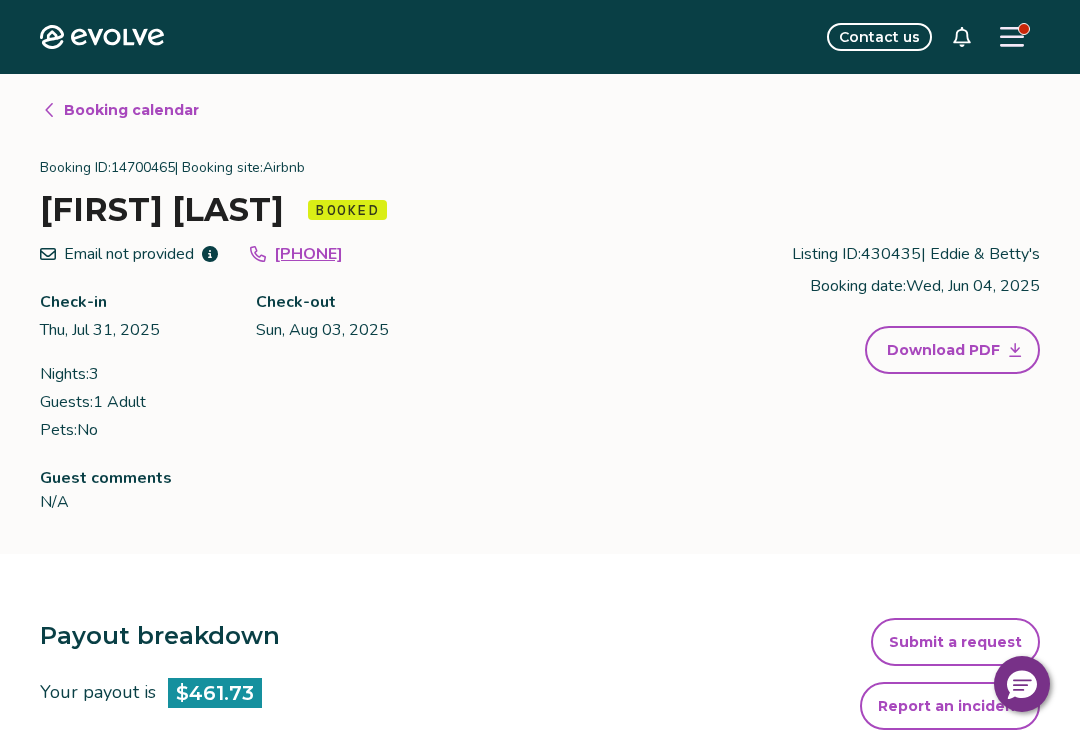 scroll, scrollTop: 297, scrollLeft: 0, axis: vertical 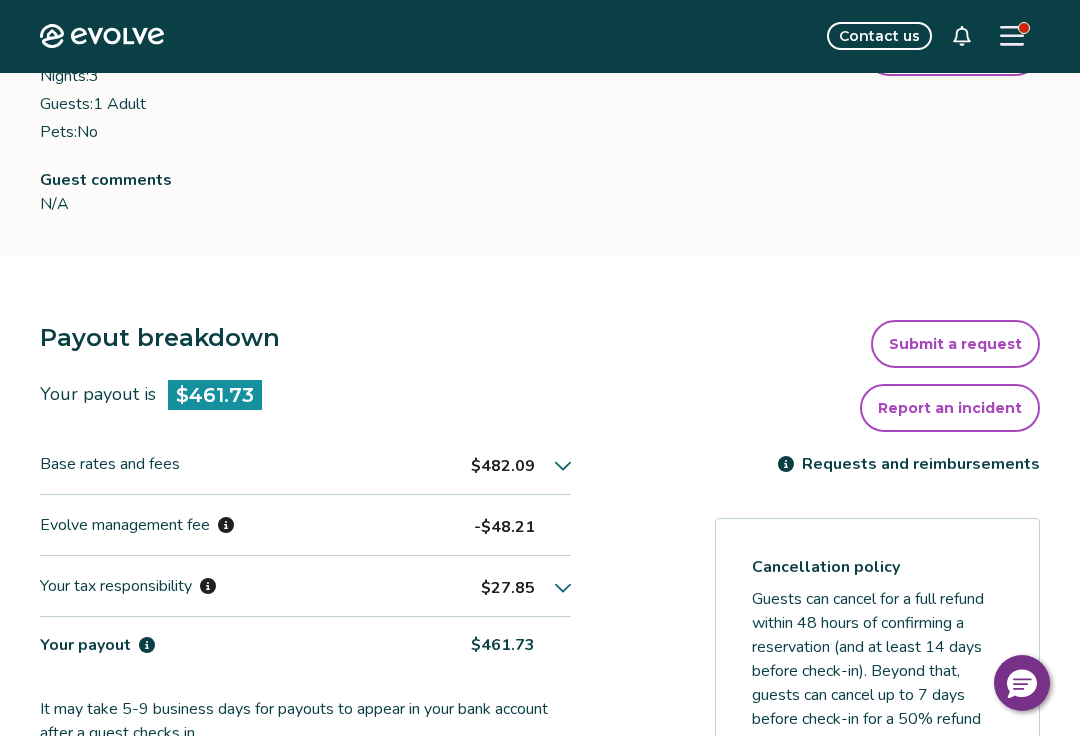 select on "**********" 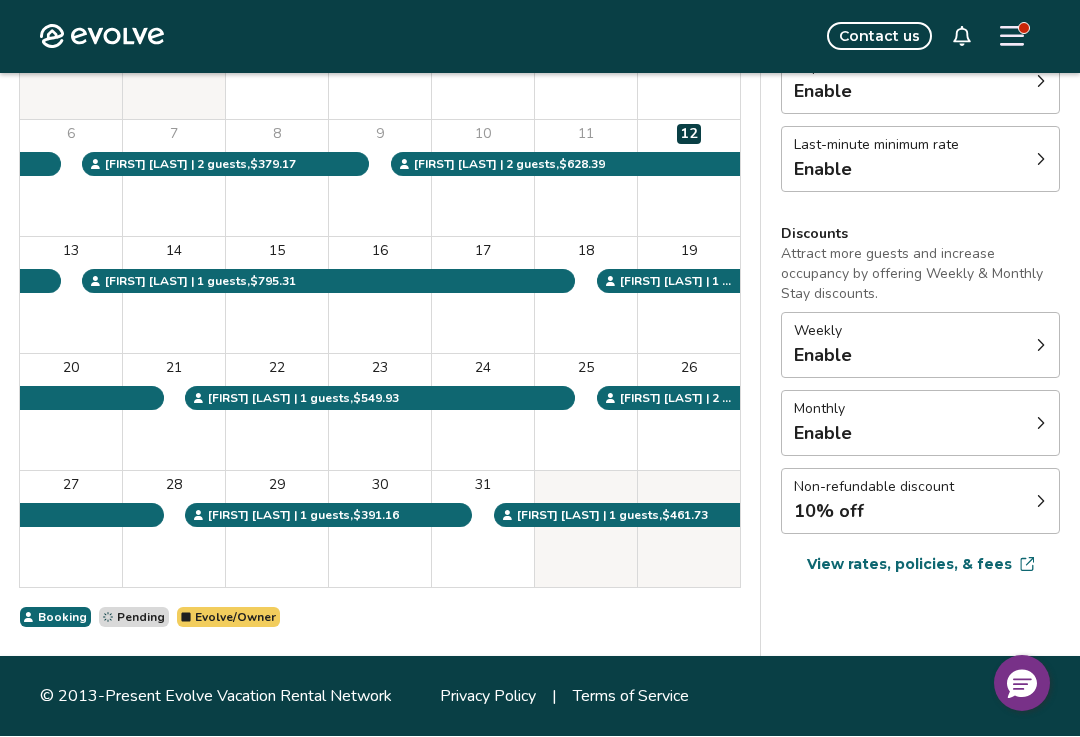 click on "View rates, policies, & fees" at bounding box center (909, 565) 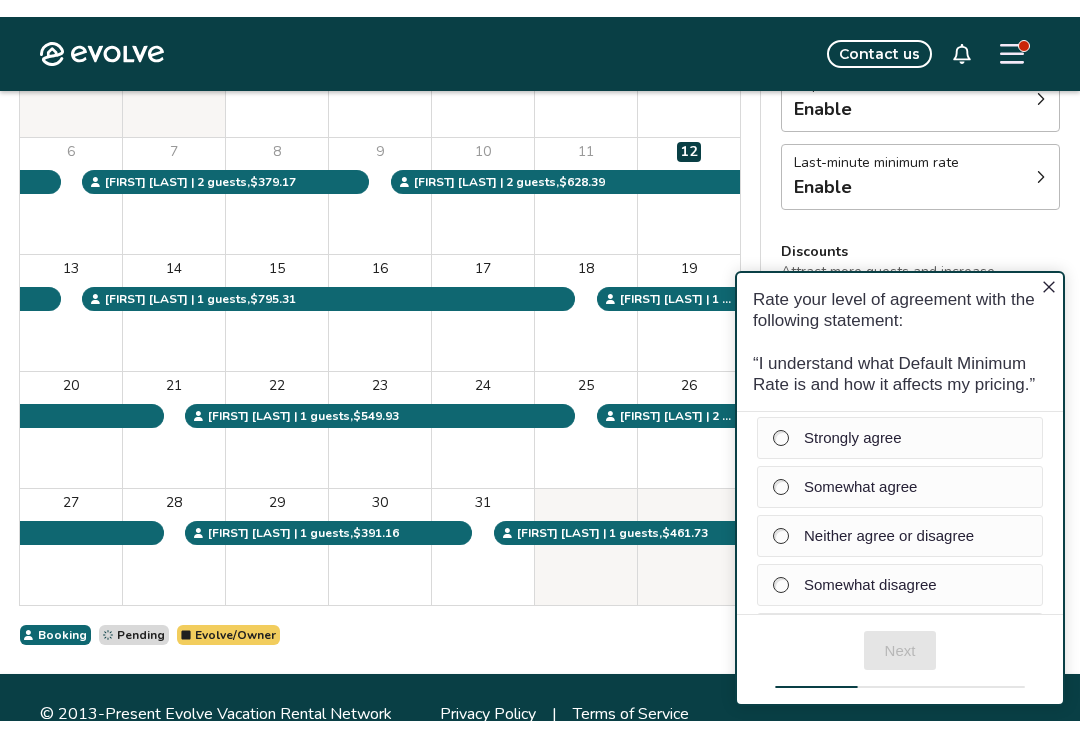 scroll, scrollTop: 0, scrollLeft: 0, axis: both 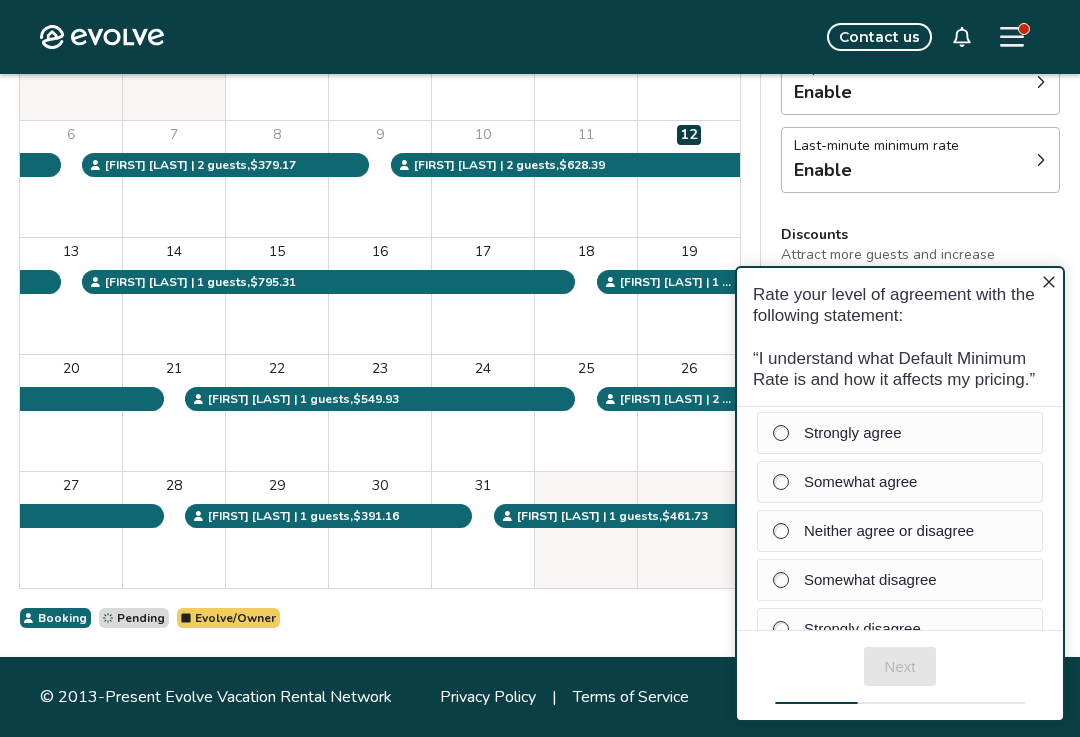 click 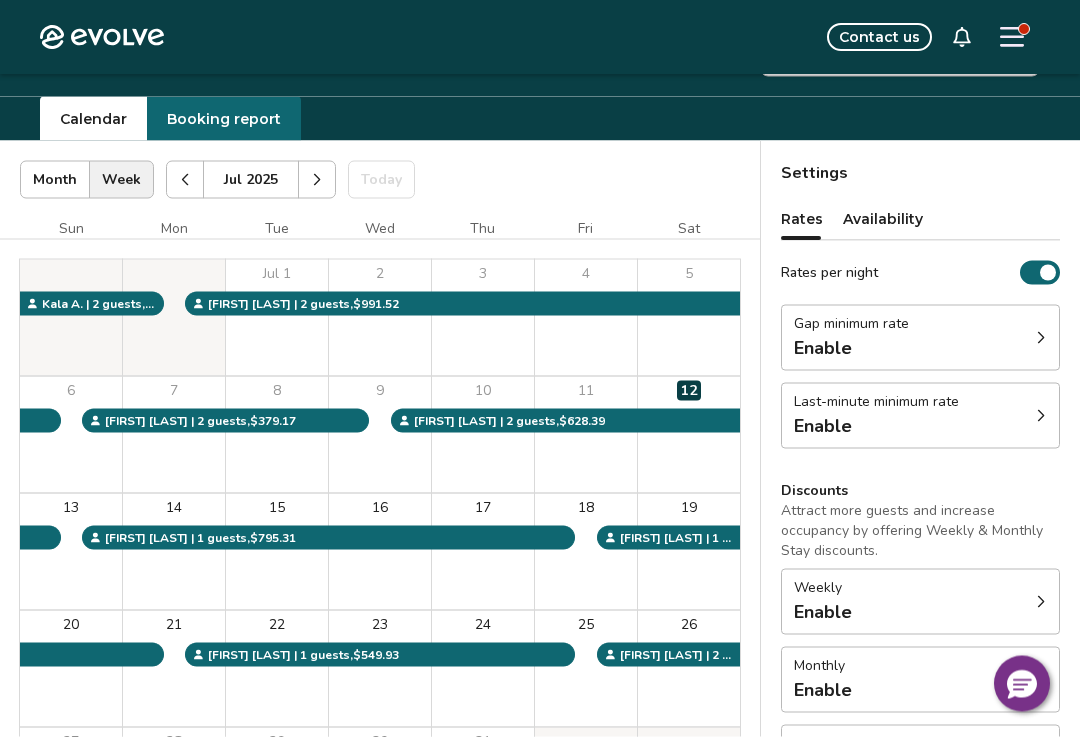 scroll, scrollTop: 0, scrollLeft: 0, axis: both 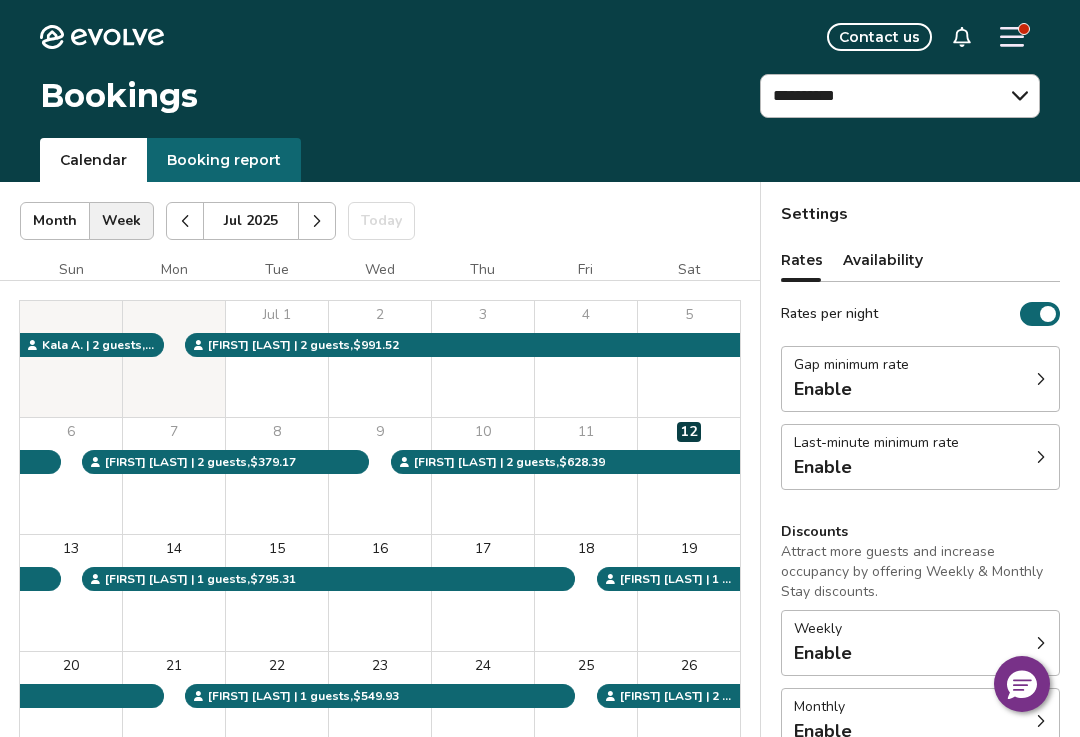 click 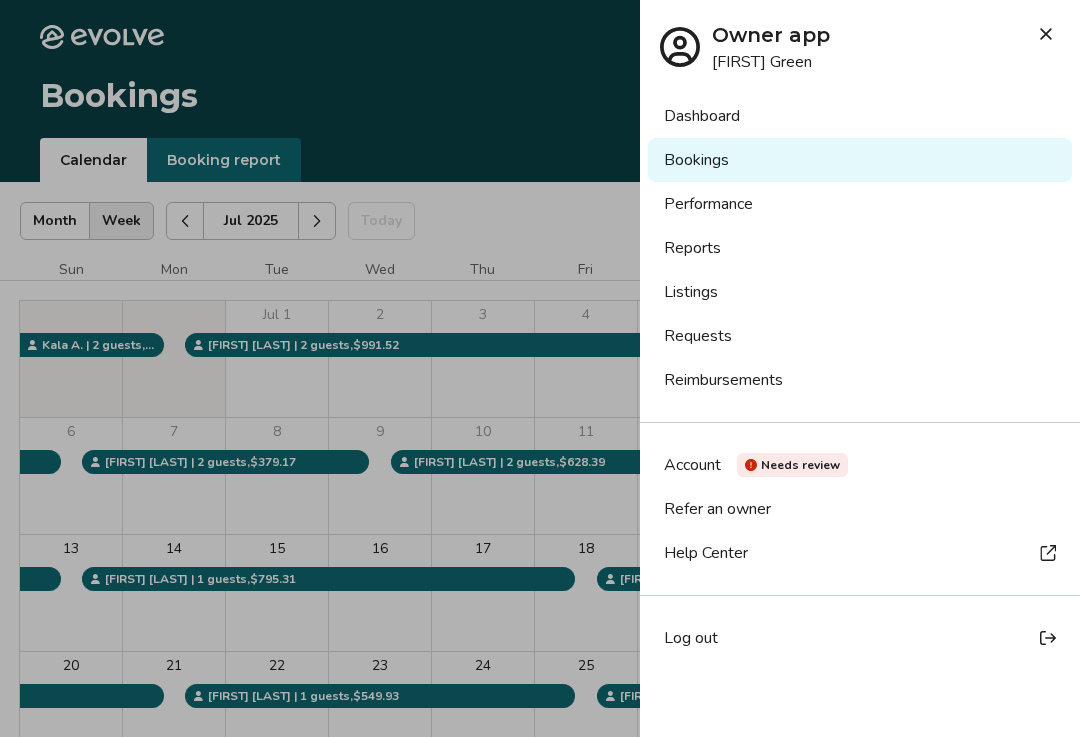 click on "Account" at bounding box center [692, 465] 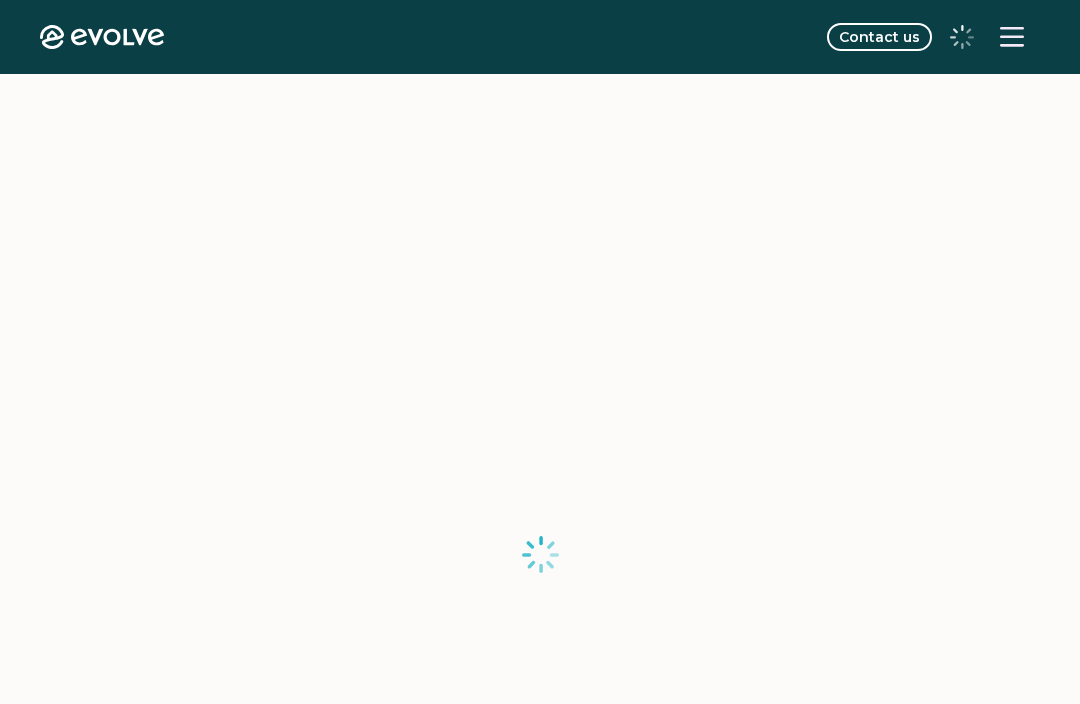 scroll, scrollTop: 0, scrollLeft: 0, axis: both 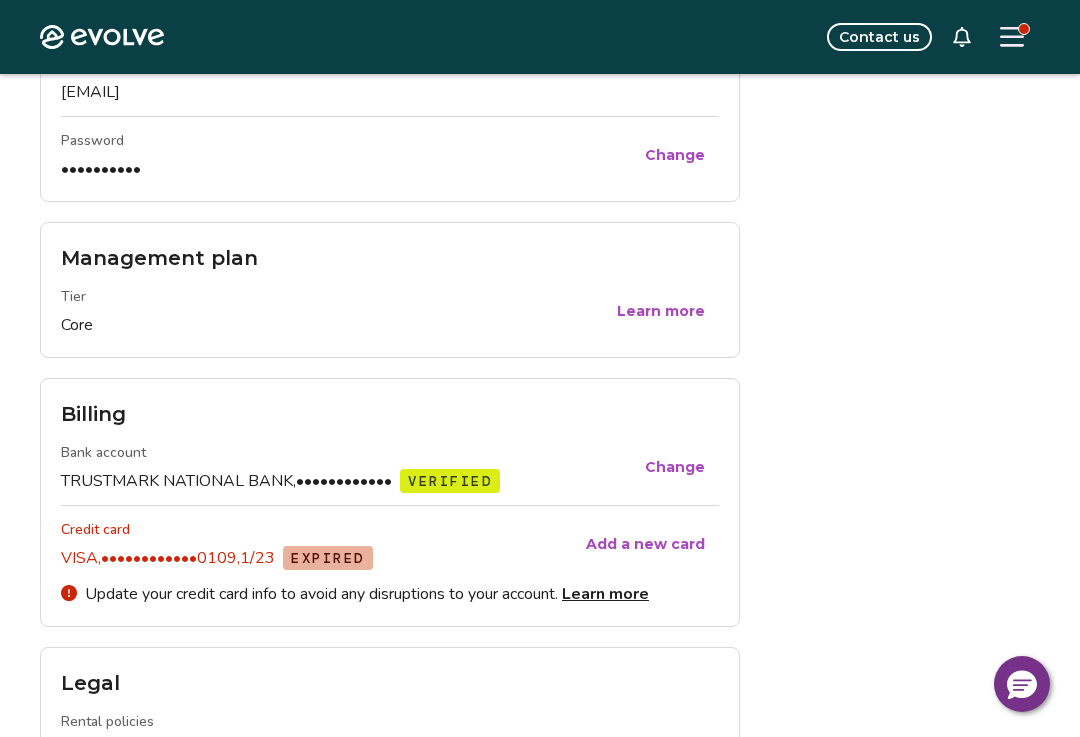click on "VERIFIED" at bounding box center (450, 481) 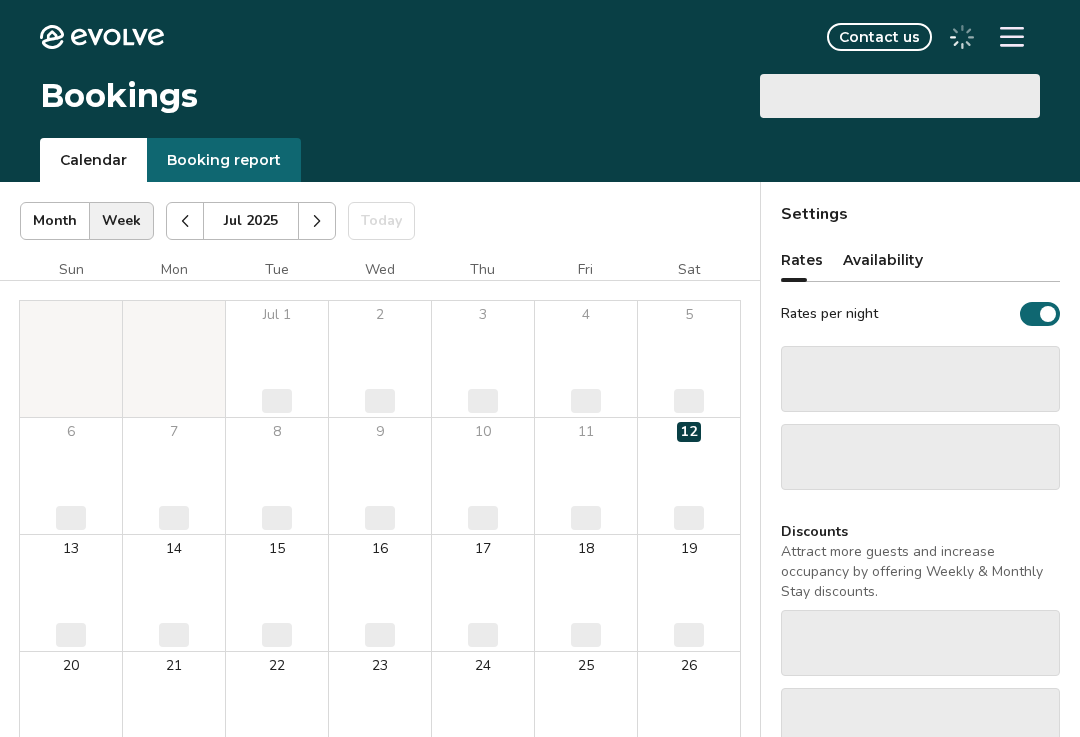 scroll, scrollTop: 0, scrollLeft: 0, axis: both 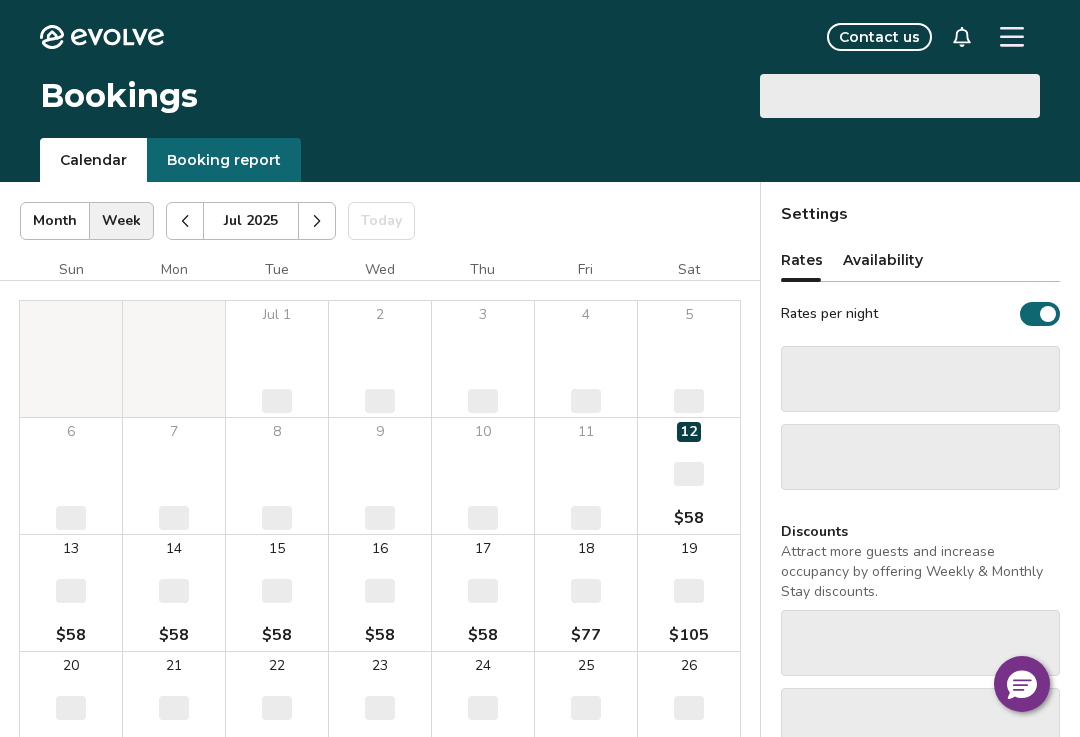 select on "**********" 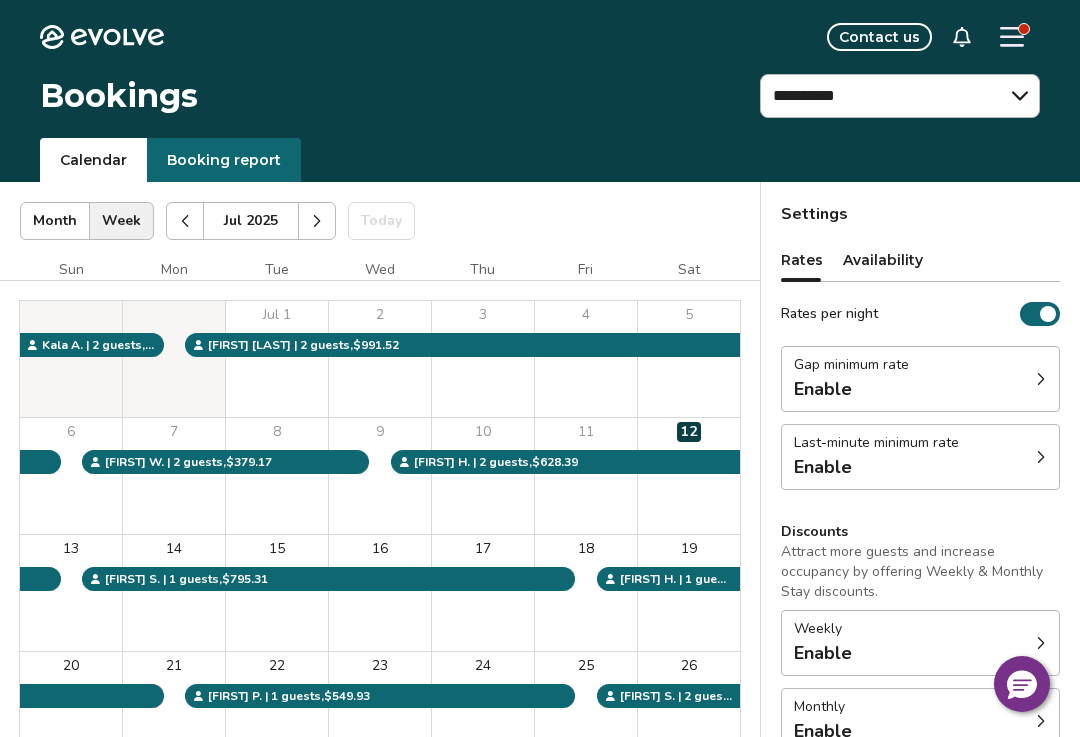 click at bounding box center [1012, 37] 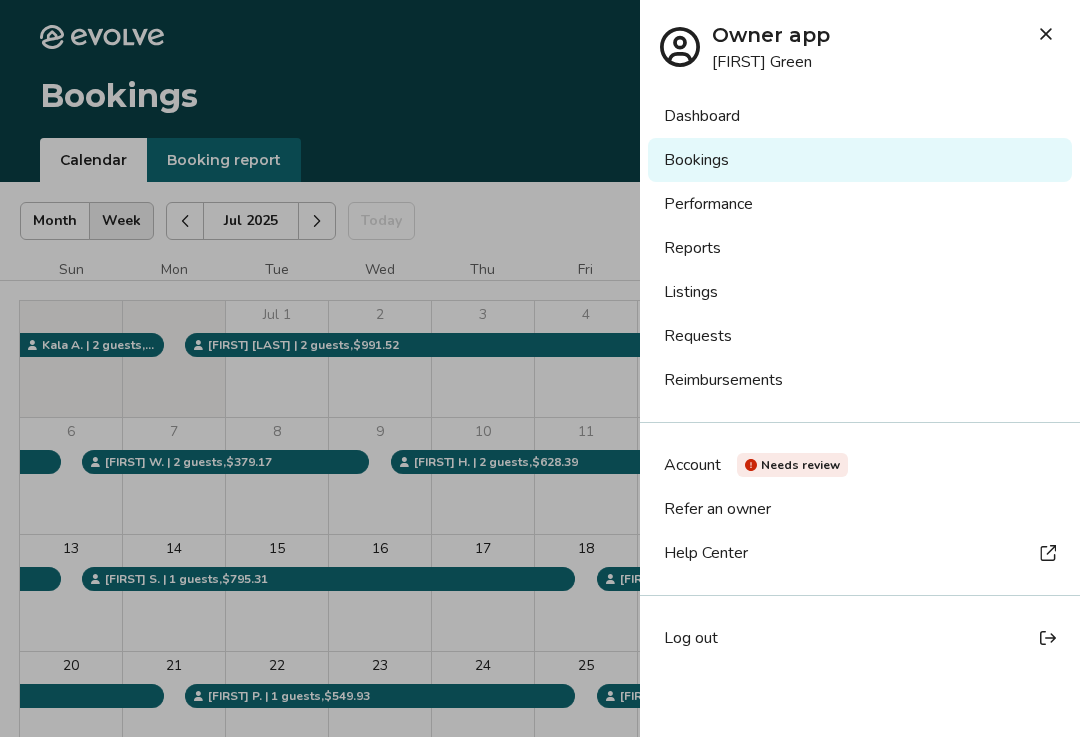 click on "Account" at bounding box center [692, 465] 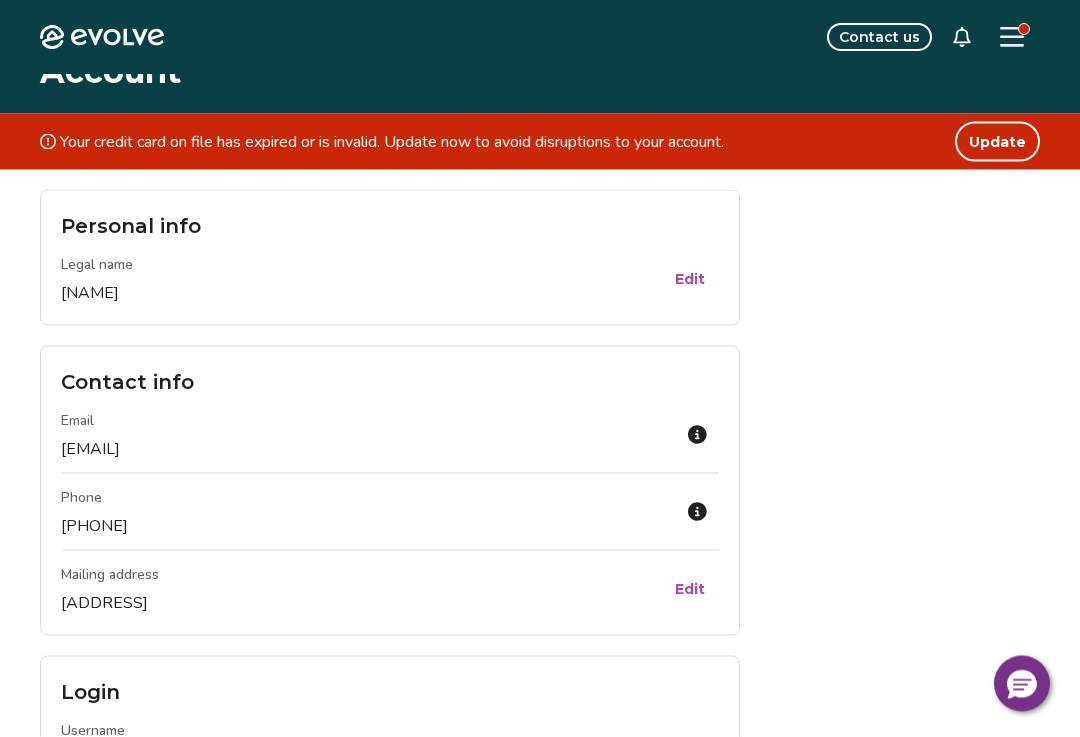 scroll, scrollTop: 0, scrollLeft: 0, axis: both 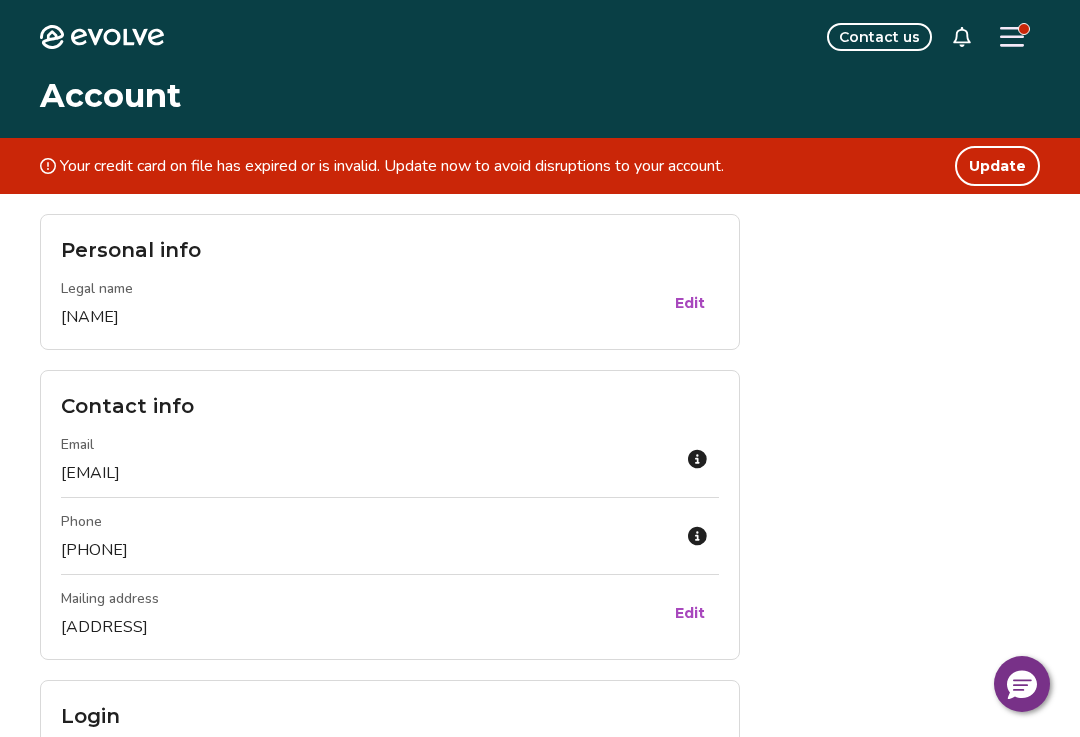 click 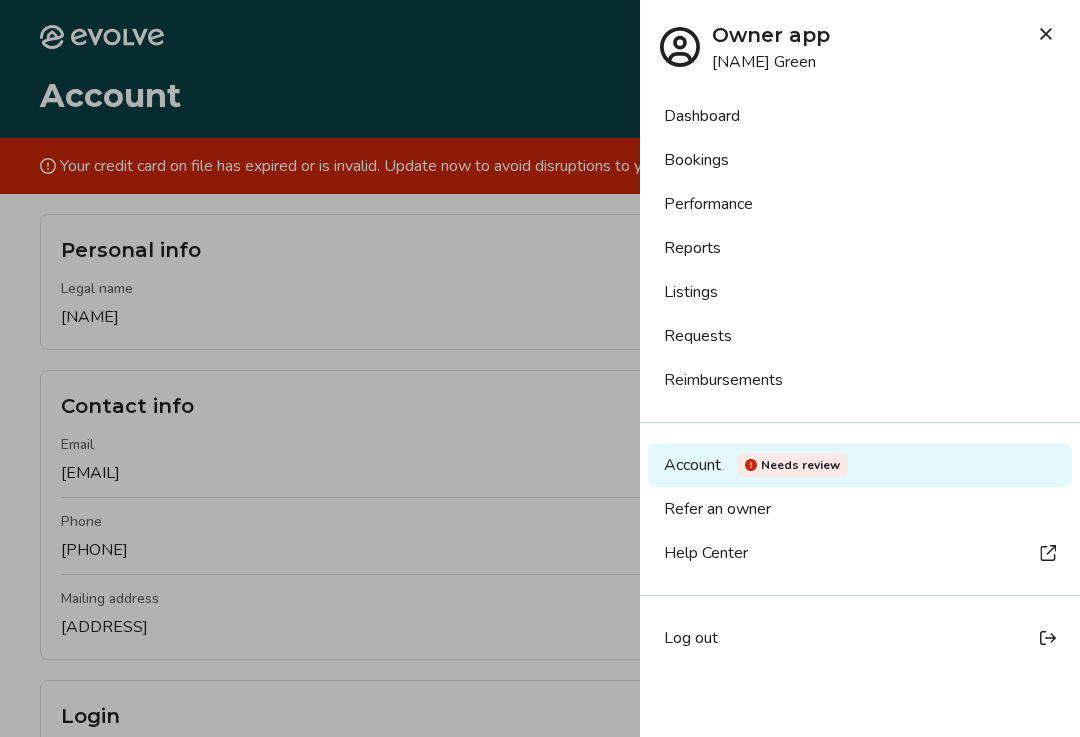 click on "Log out" at bounding box center (691, 638) 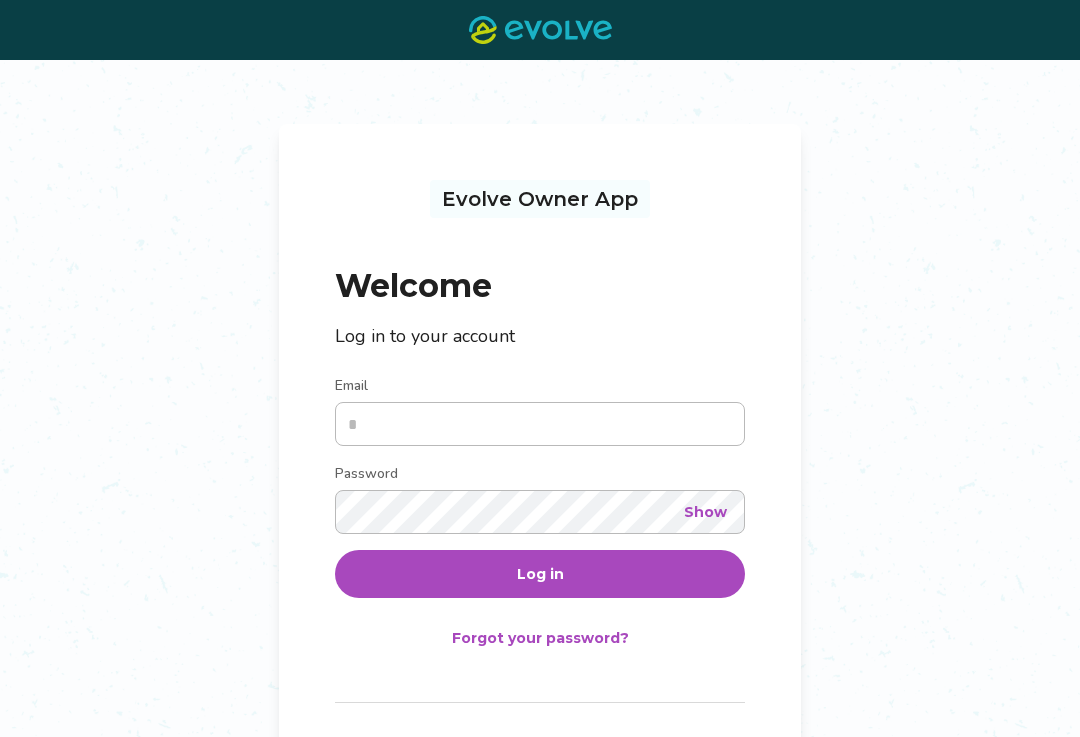 scroll, scrollTop: 0, scrollLeft: 0, axis: both 